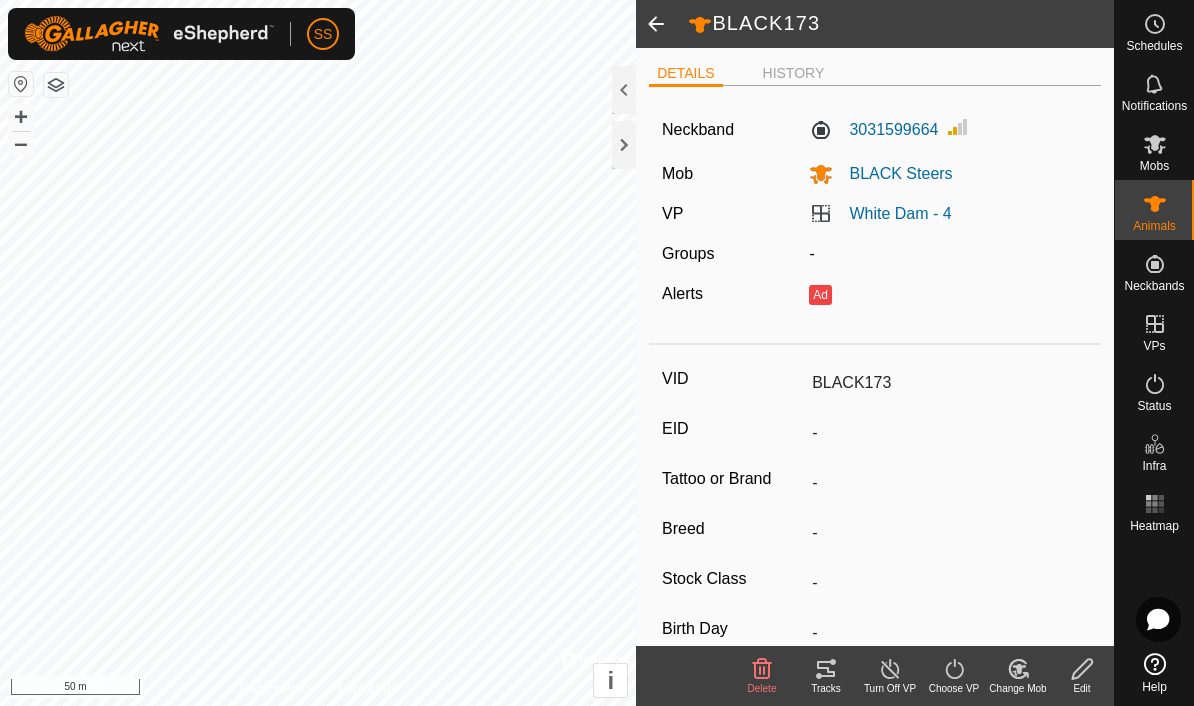 scroll, scrollTop: -153, scrollLeft: -160, axis: both 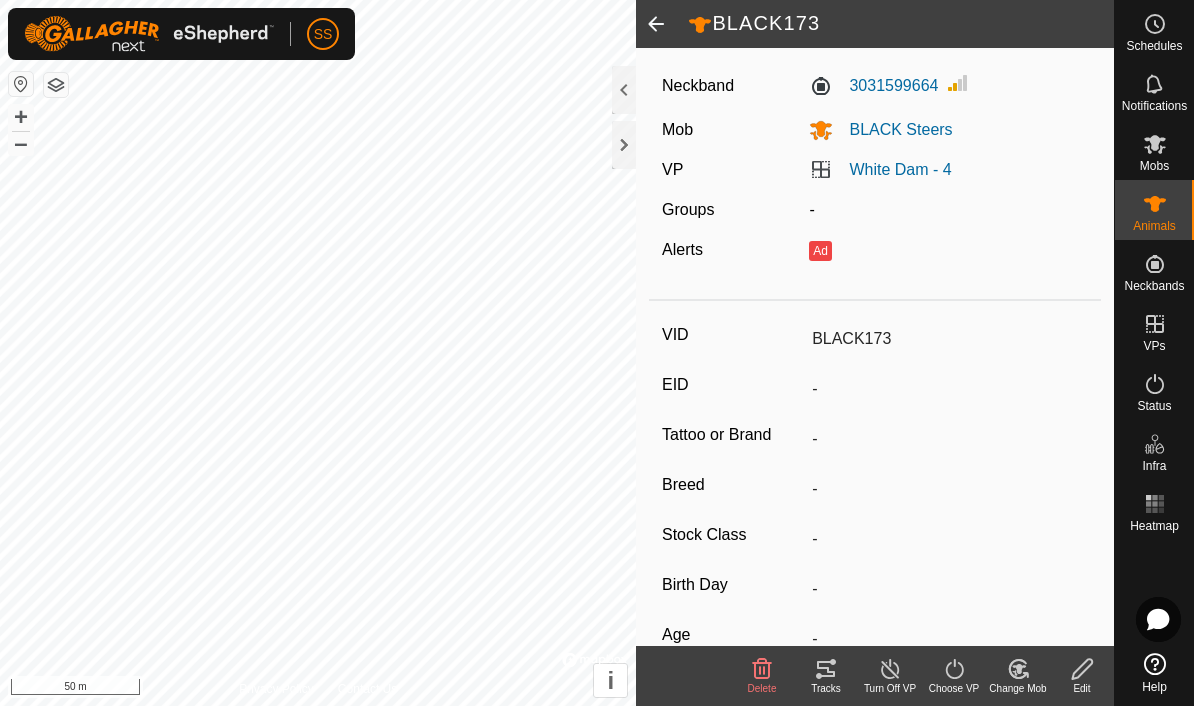 click on "VPs" at bounding box center (1154, 346) 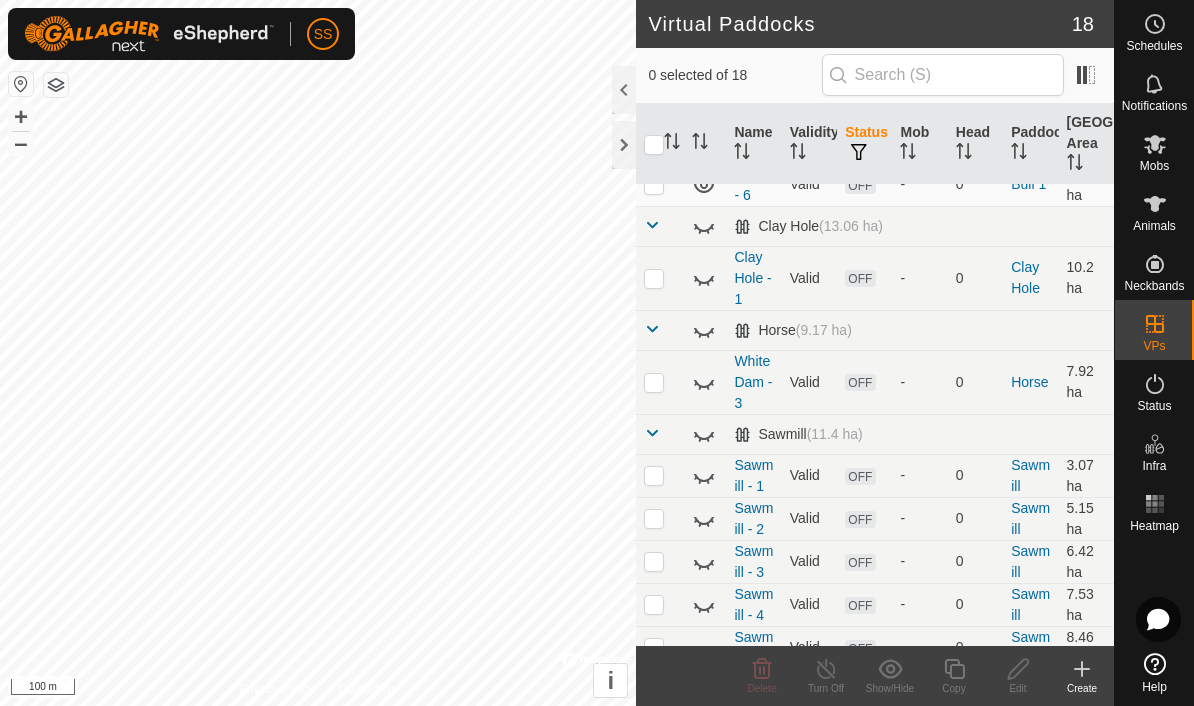 scroll, scrollTop: 286, scrollLeft: 0, axis: vertical 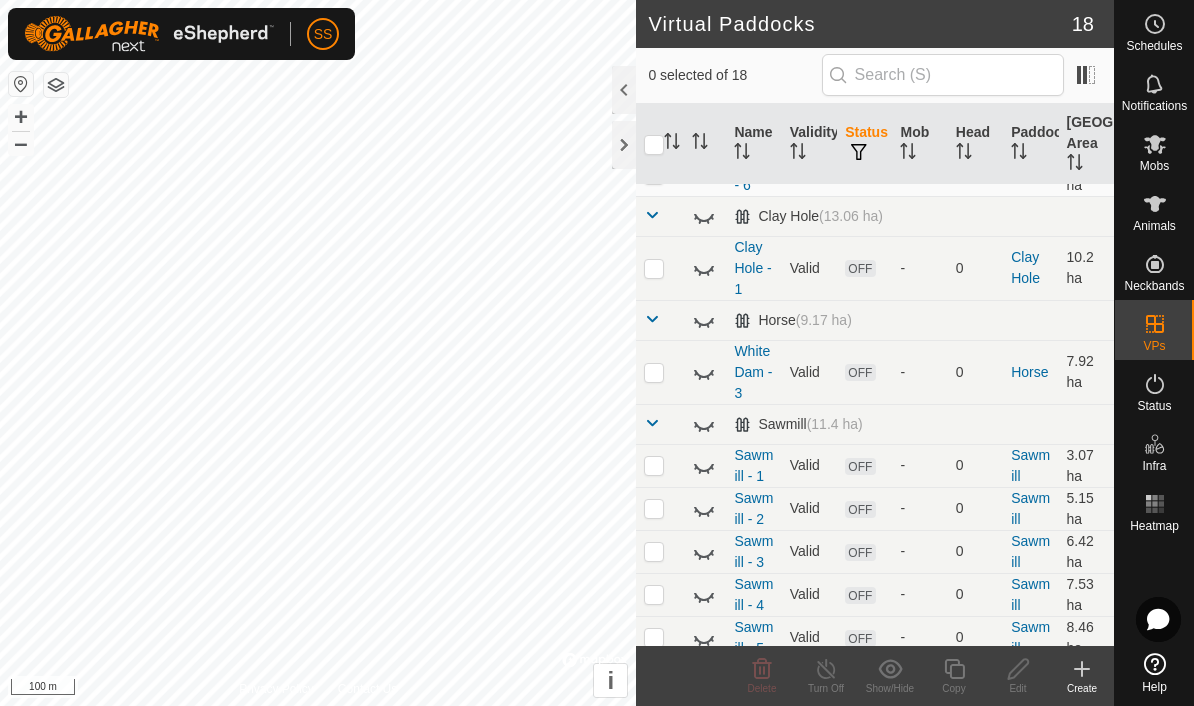 click 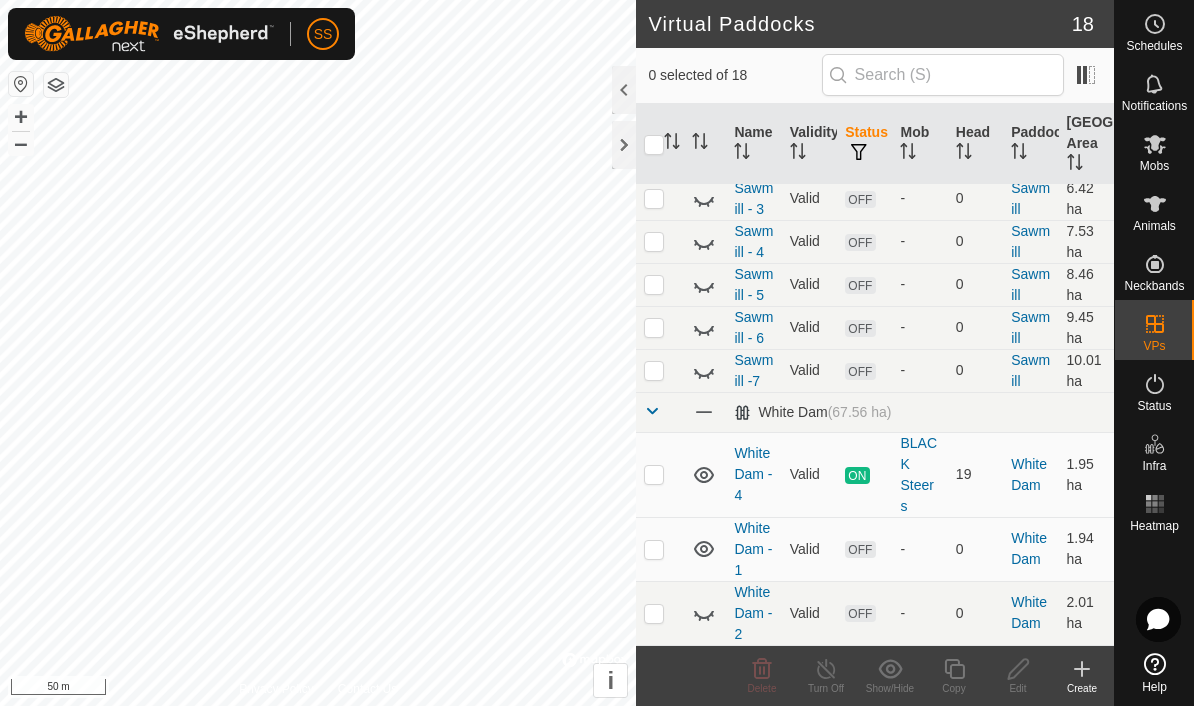 scroll, scrollTop: 639, scrollLeft: 0, axis: vertical 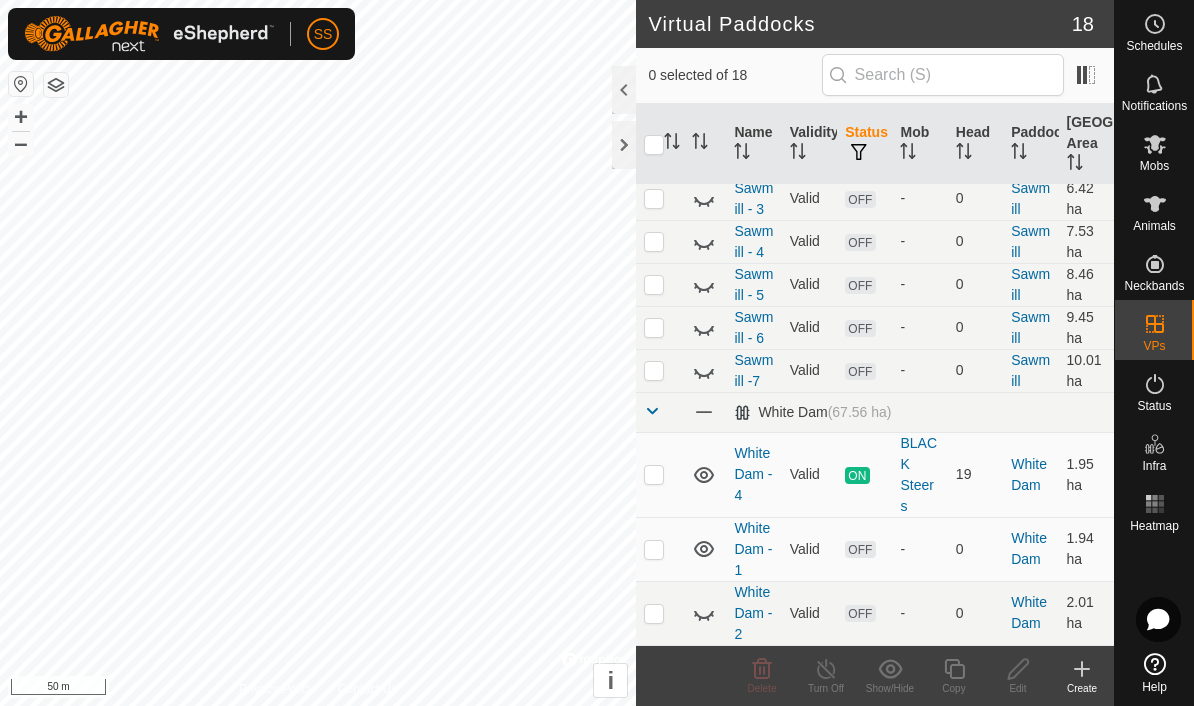click at bounding box center [654, 475] 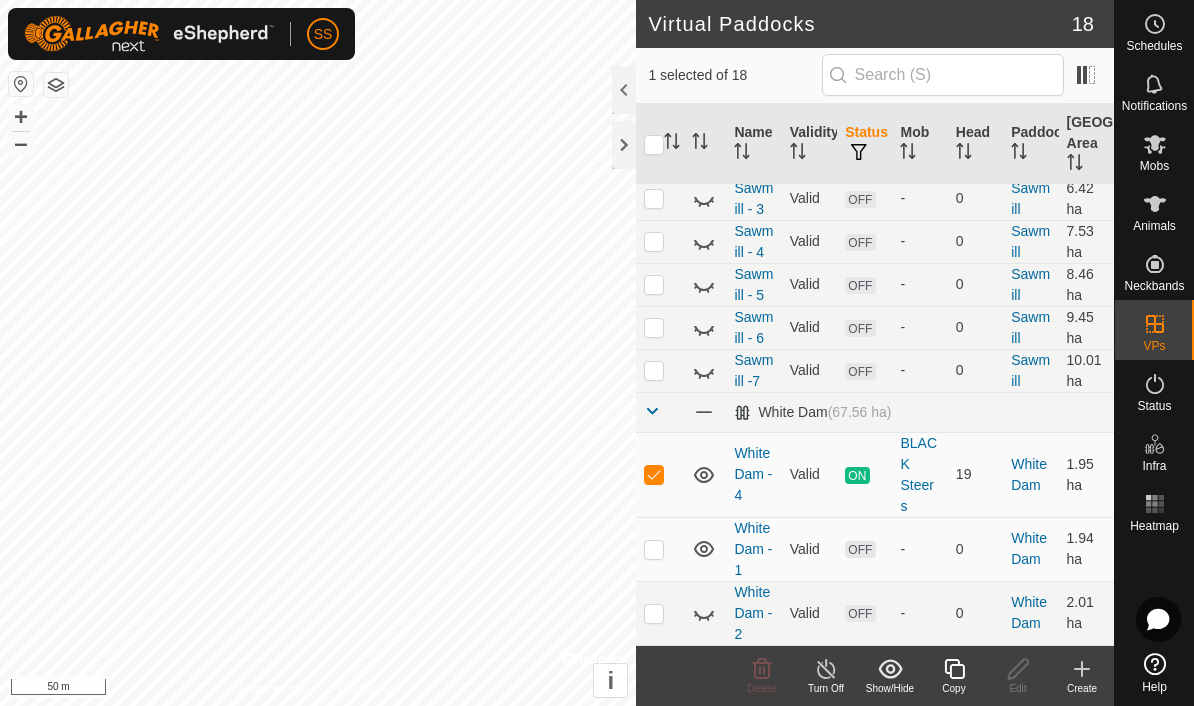 click 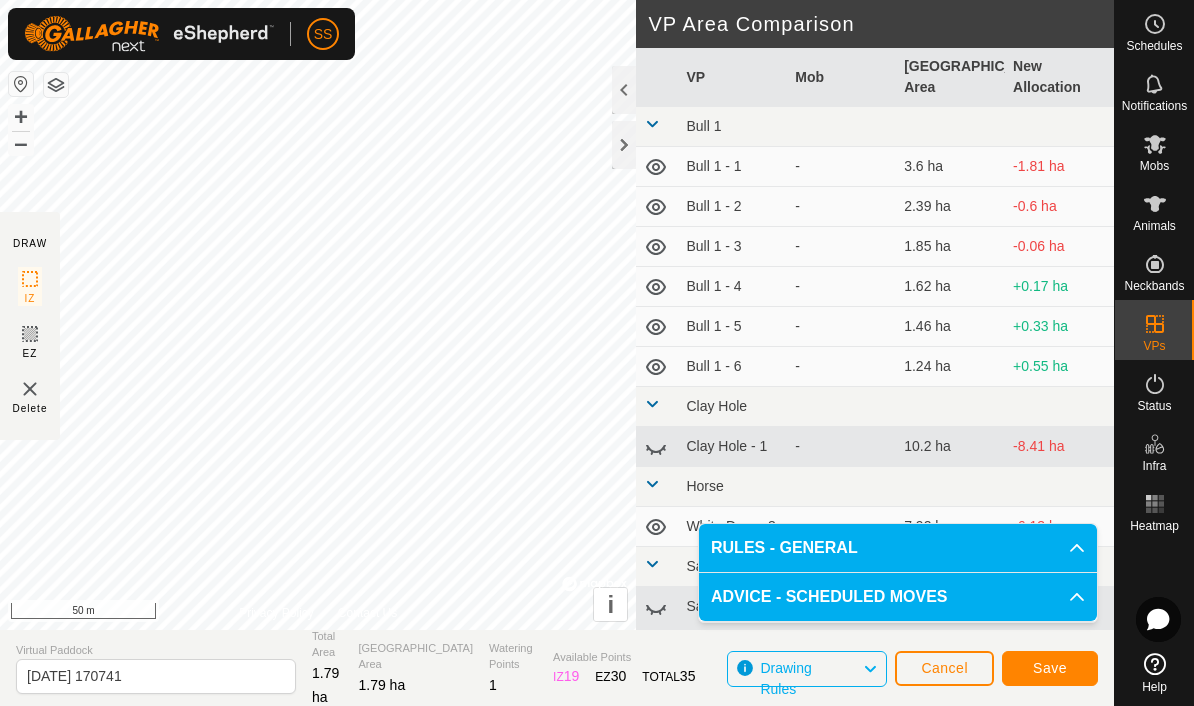 click on "Bull 1 - 2" at bounding box center [732, 207] 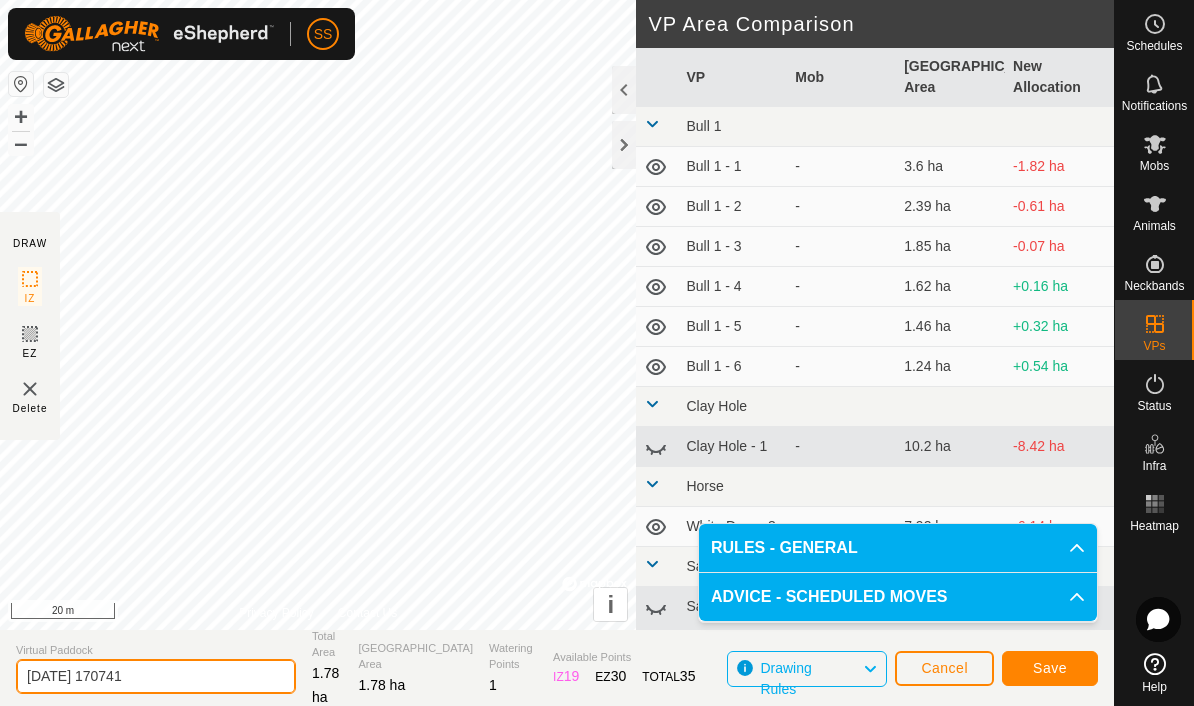 click on "[DATE] 170741" 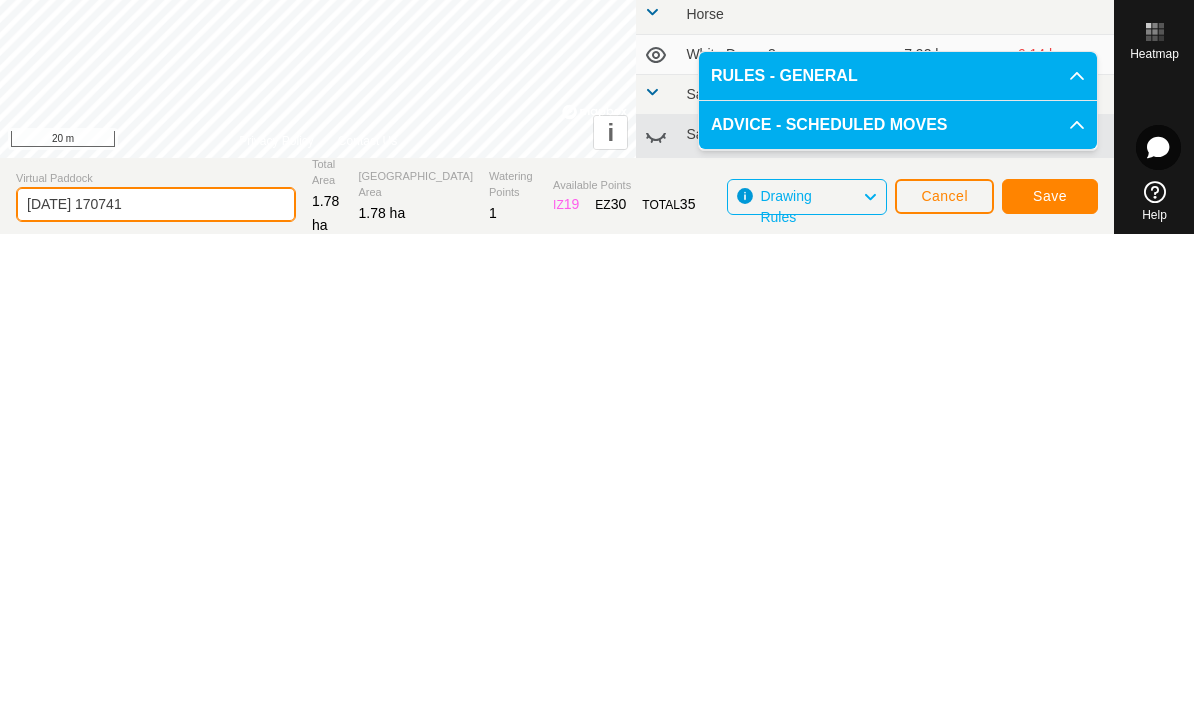 click on "[DATE] 170741" 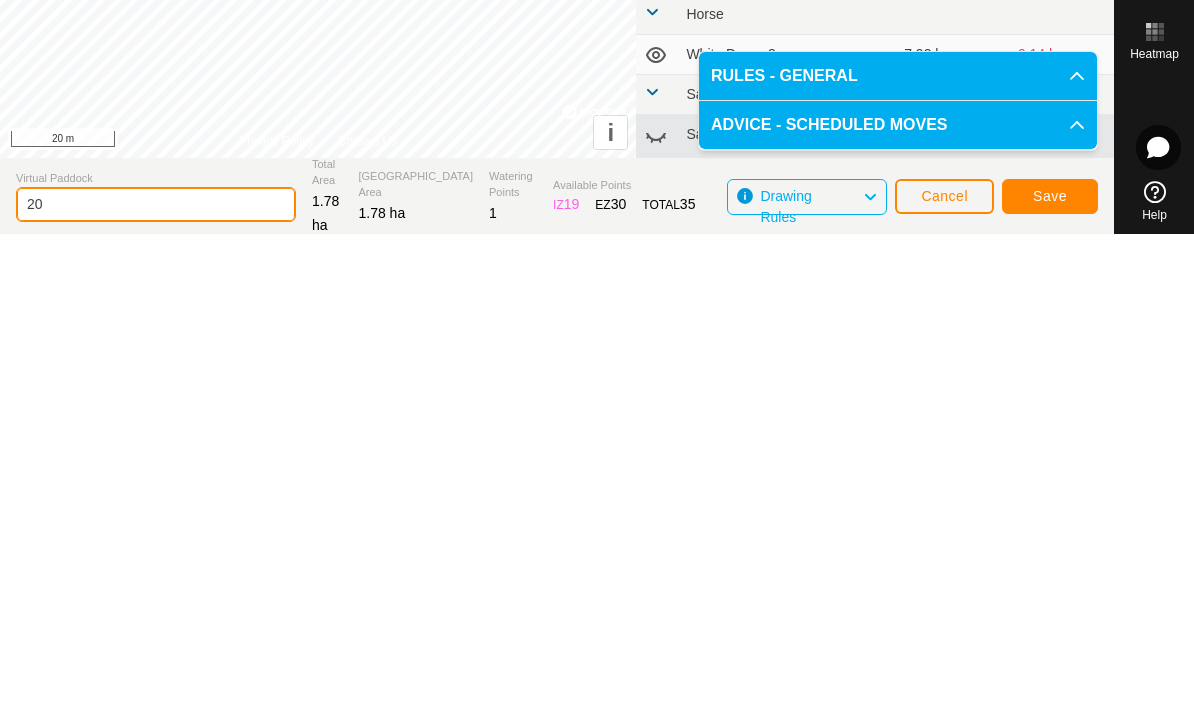 type on "2" 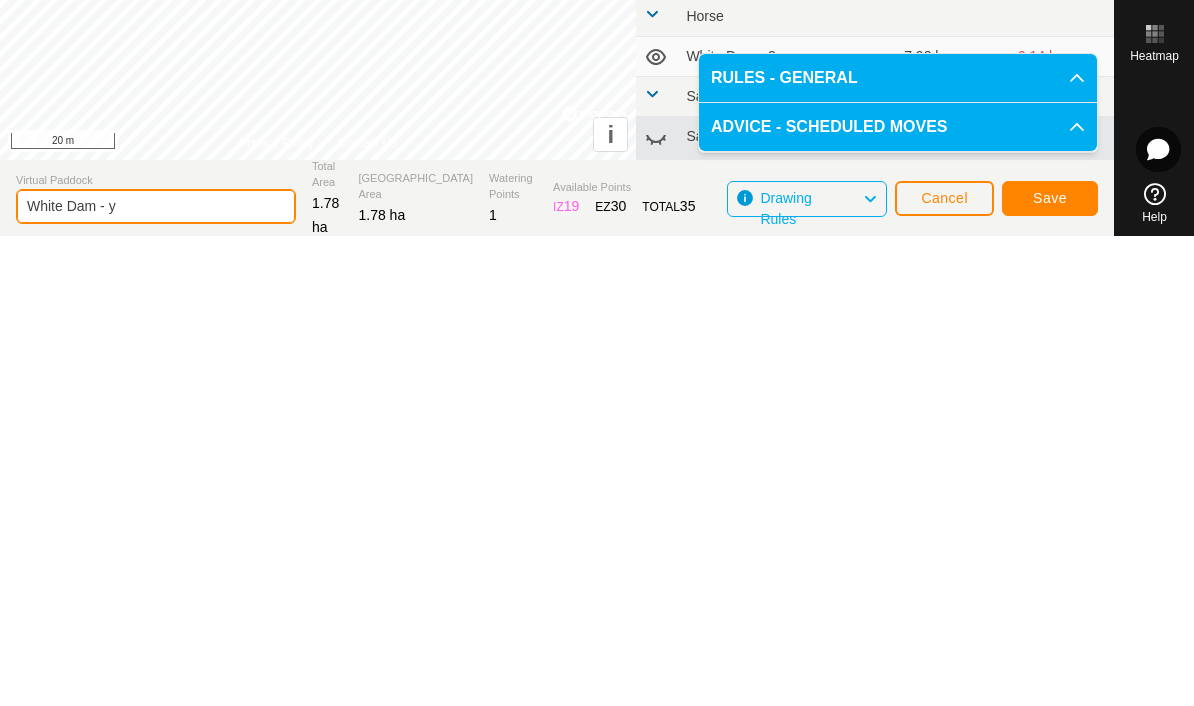 type on "White Dam - y" 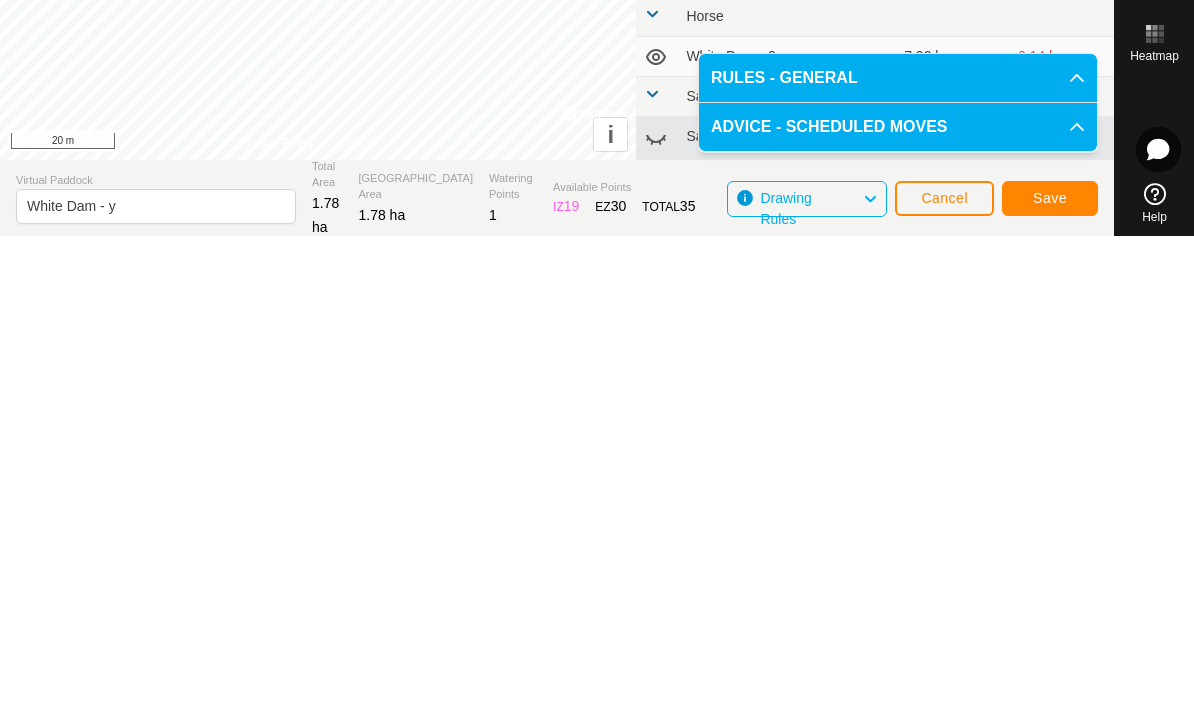 click on "Save" 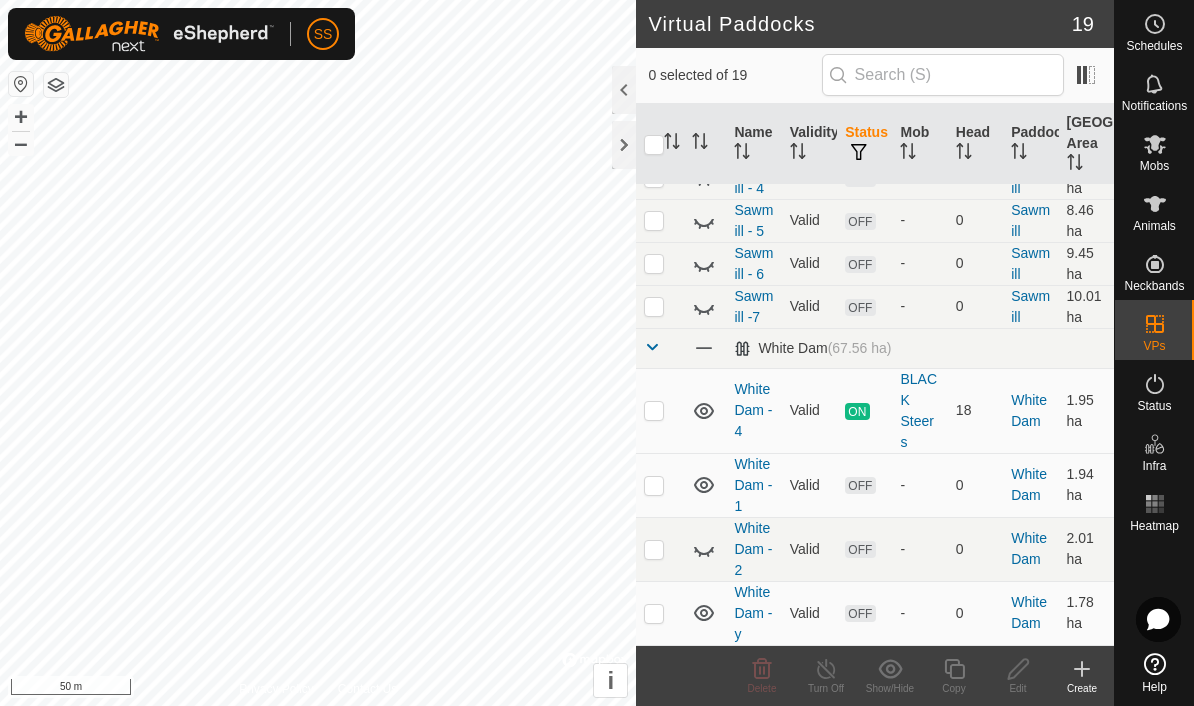 scroll, scrollTop: 703, scrollLeft: 0, axis: vertical 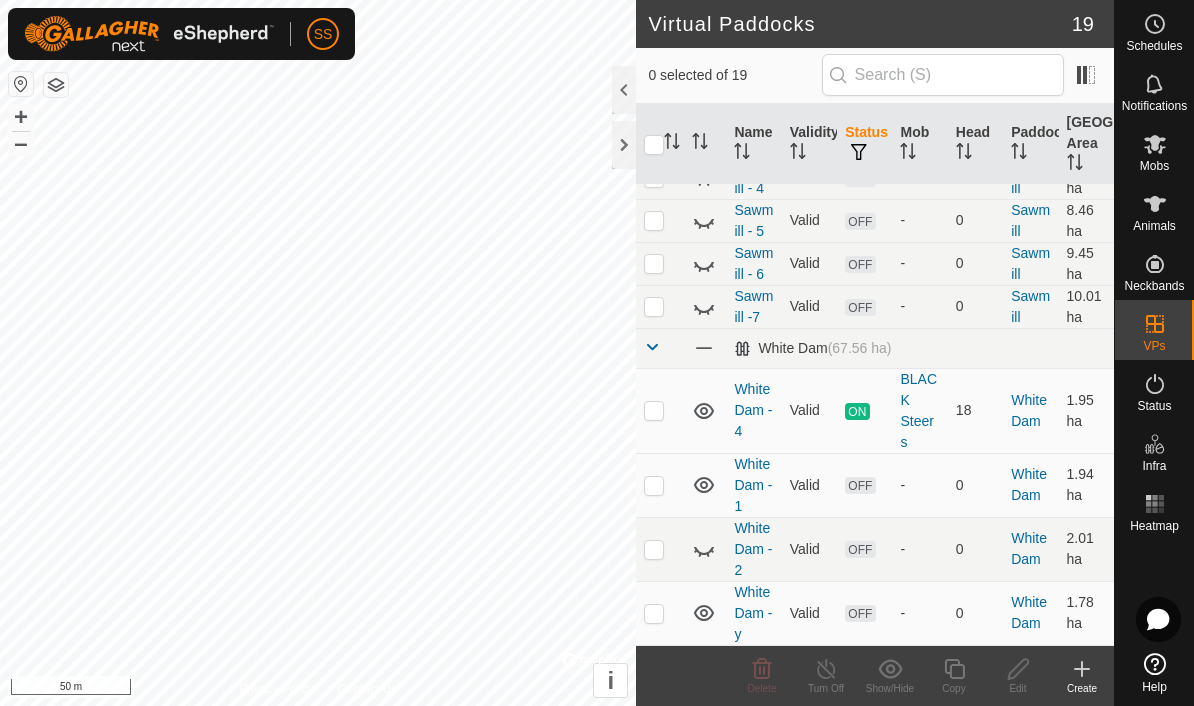 click at bounding box center (654, 614) 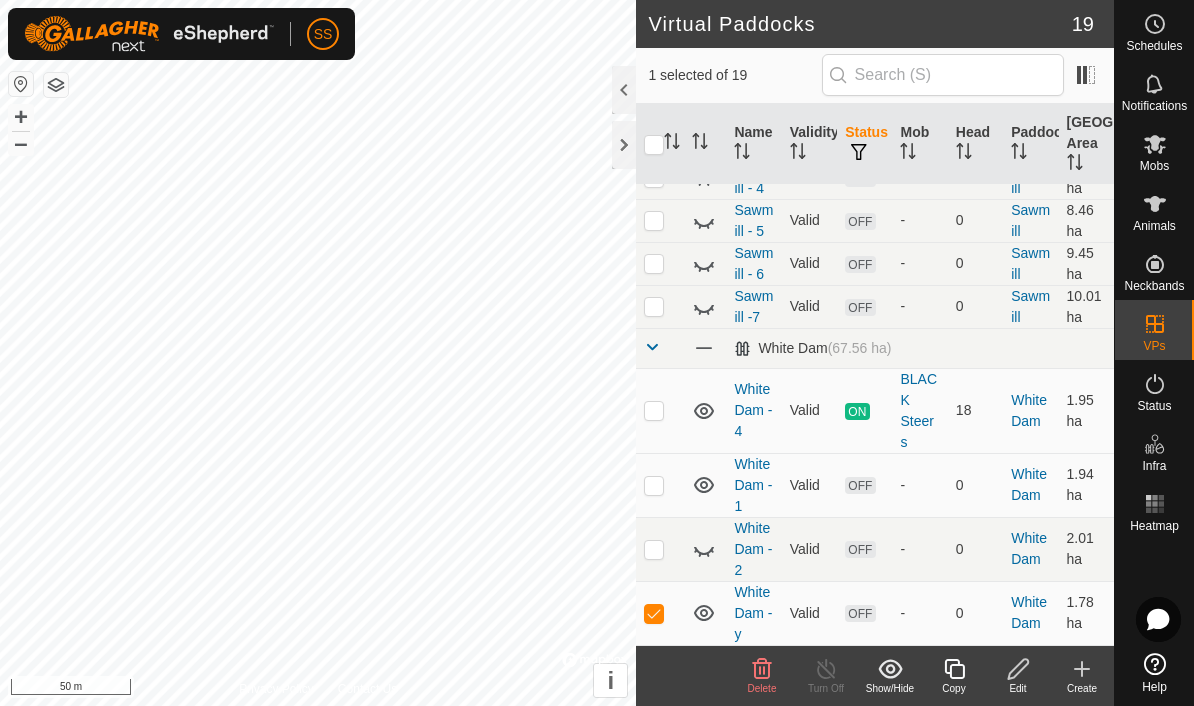 click on "Edit" 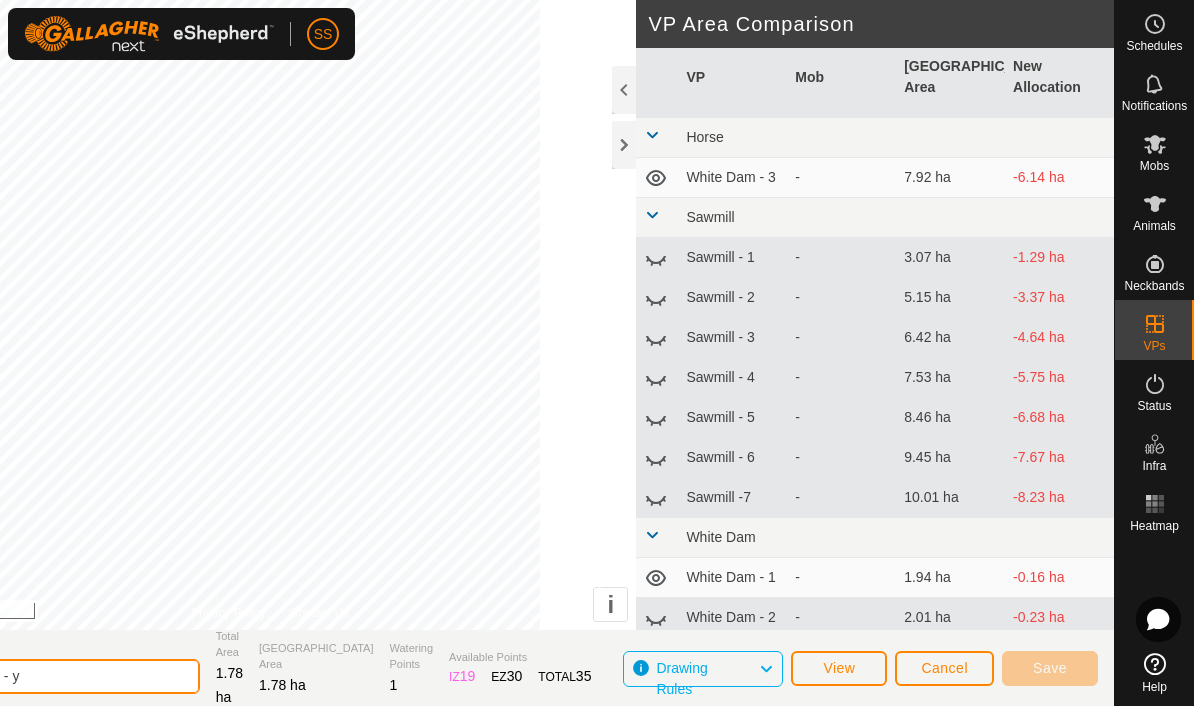 click on "White Dam - y" 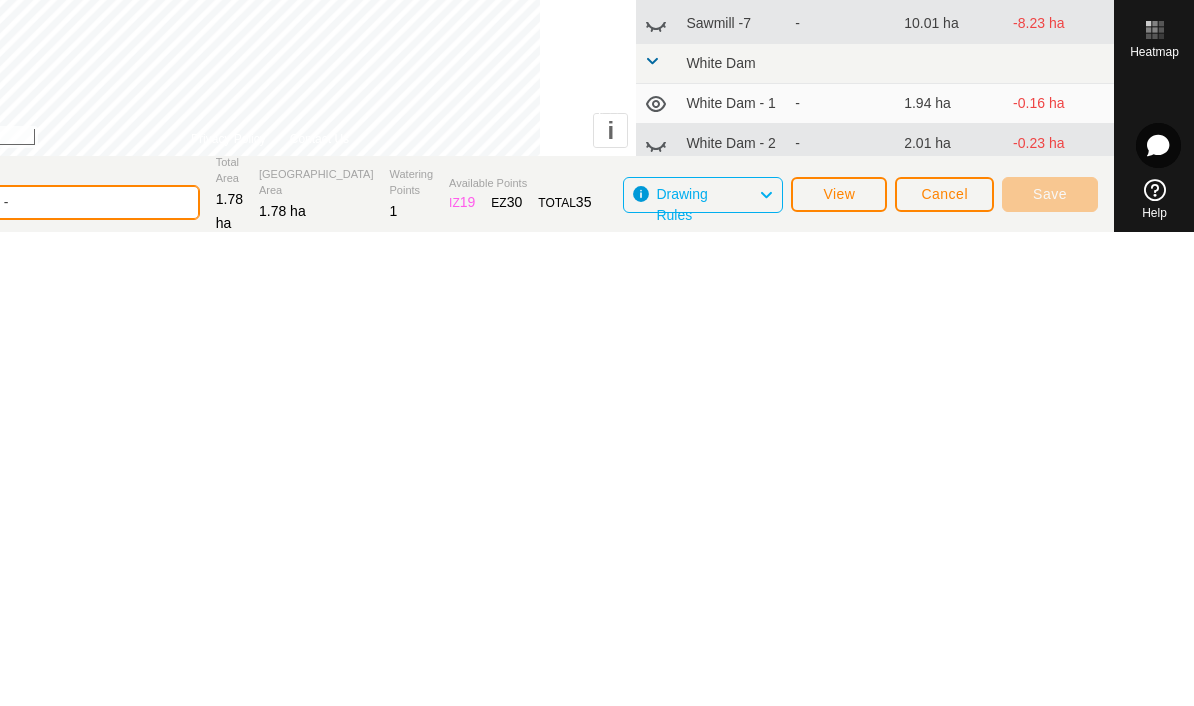 scroll, scrollTop: 2, scrollLeft: 0, axis: vertical 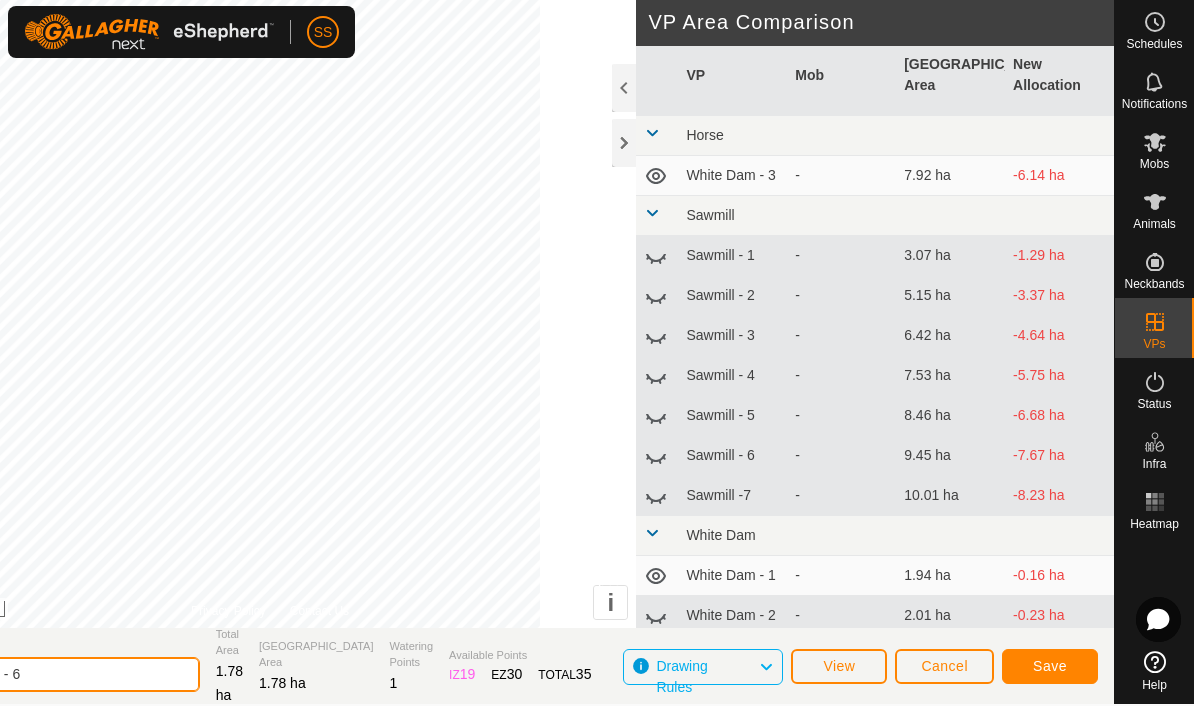 type on "White Dam - 6" 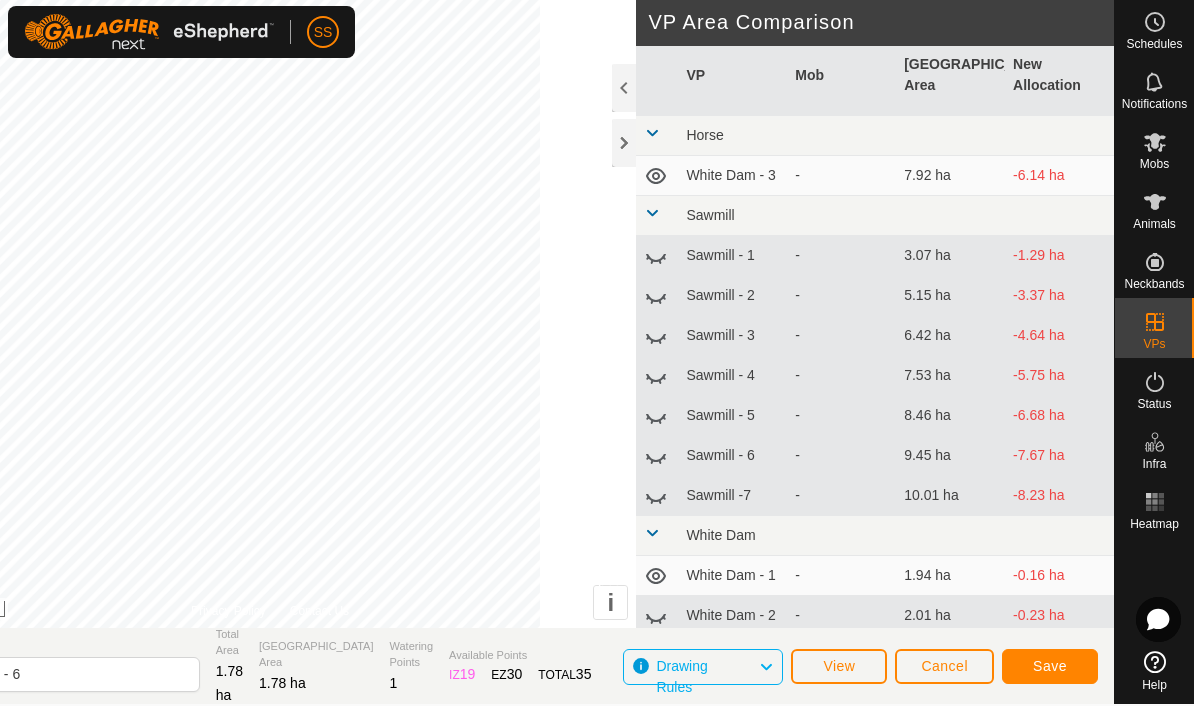 click on "Save" 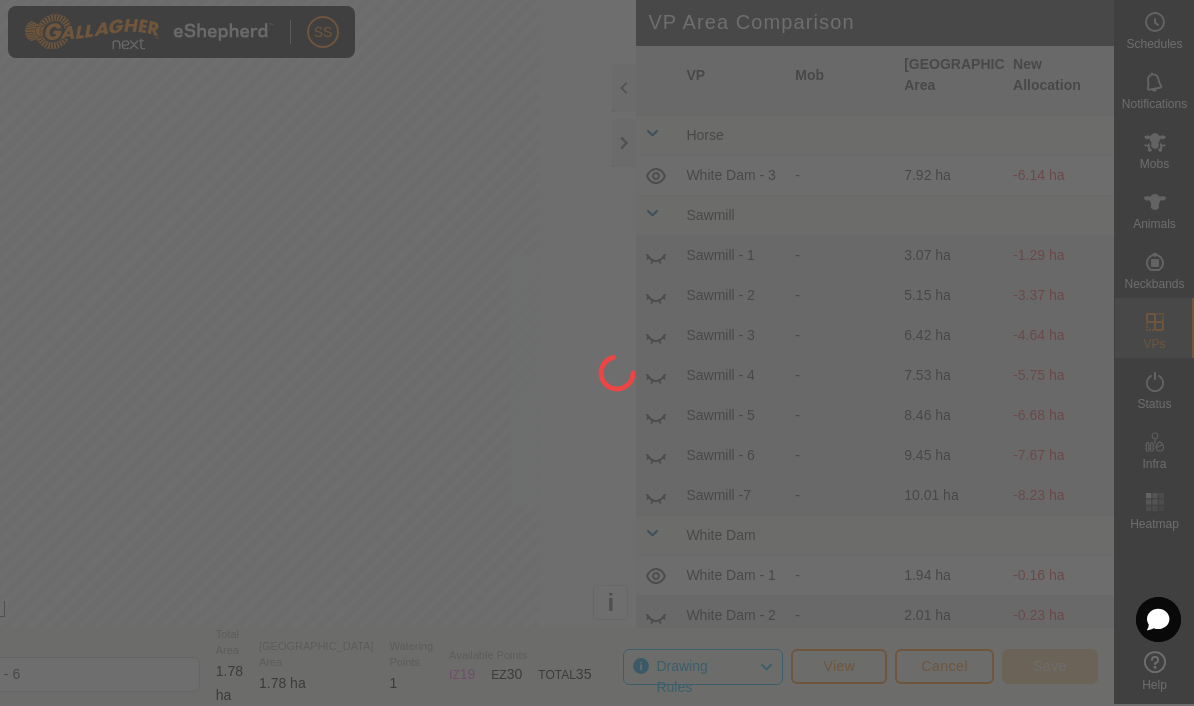 scroll, scrollTop: 0, scrollLeft: 0, axis: both 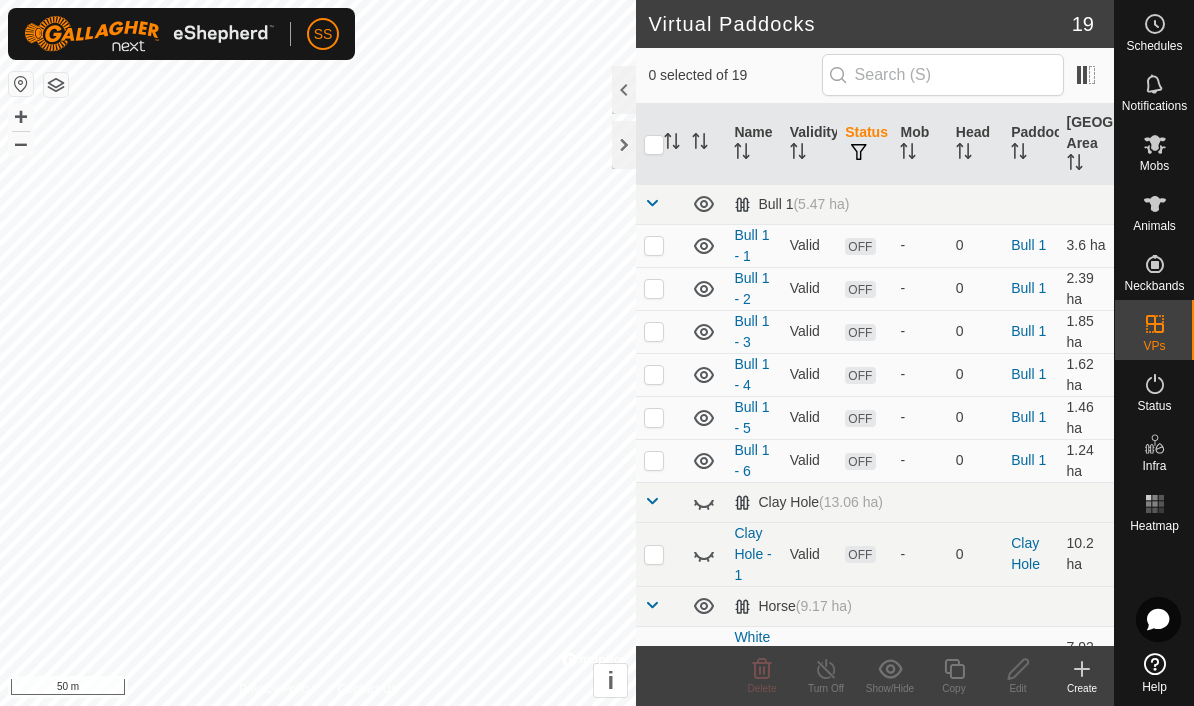 click on "Mobs" at bounding box center (1154, 166) 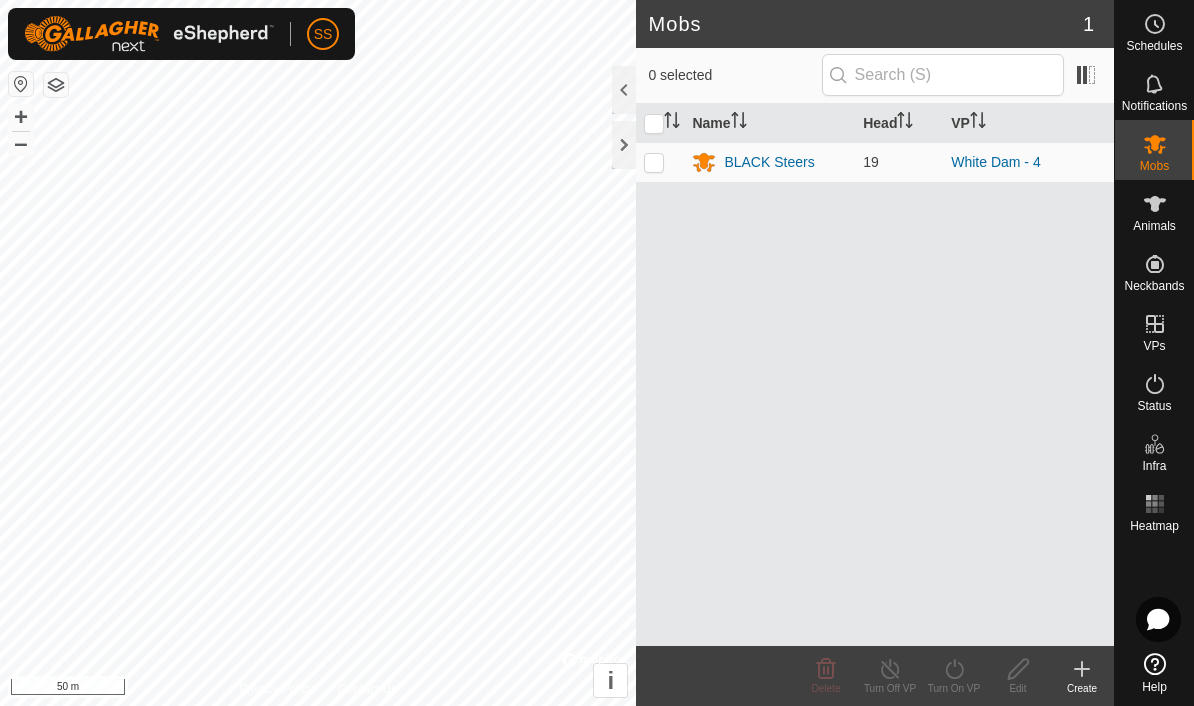 click at bounding box center (660, 162) 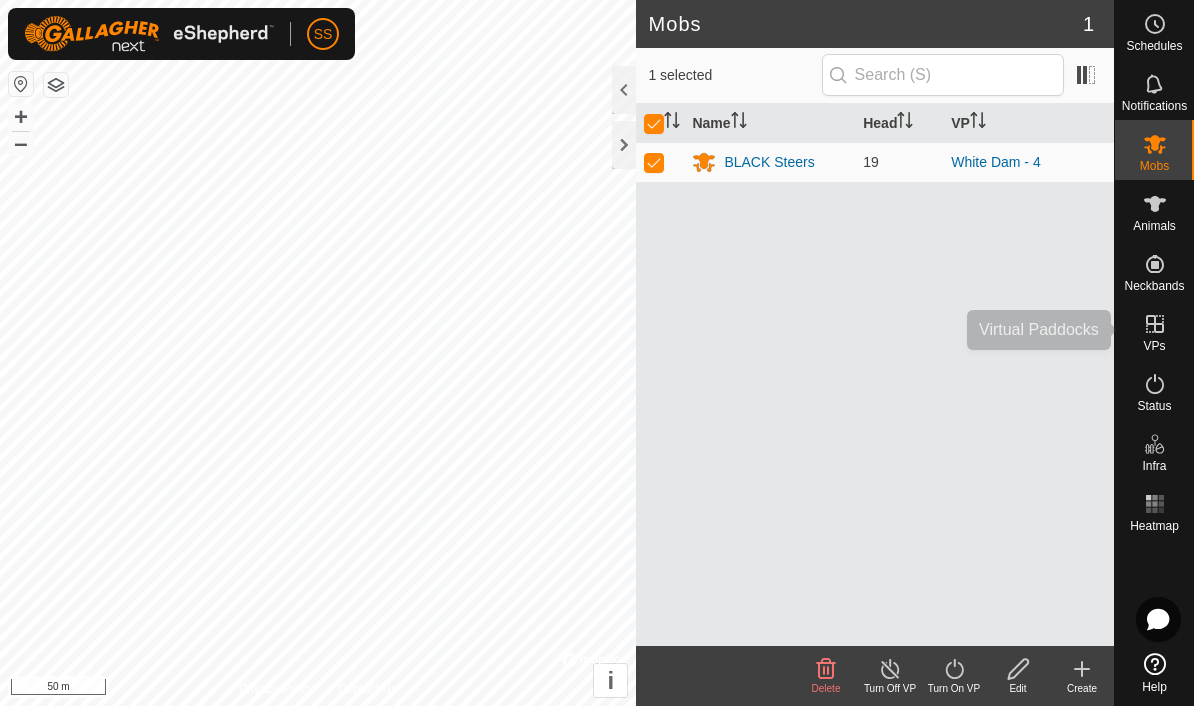 click on "VPs" at bounding box center (1154, 346) 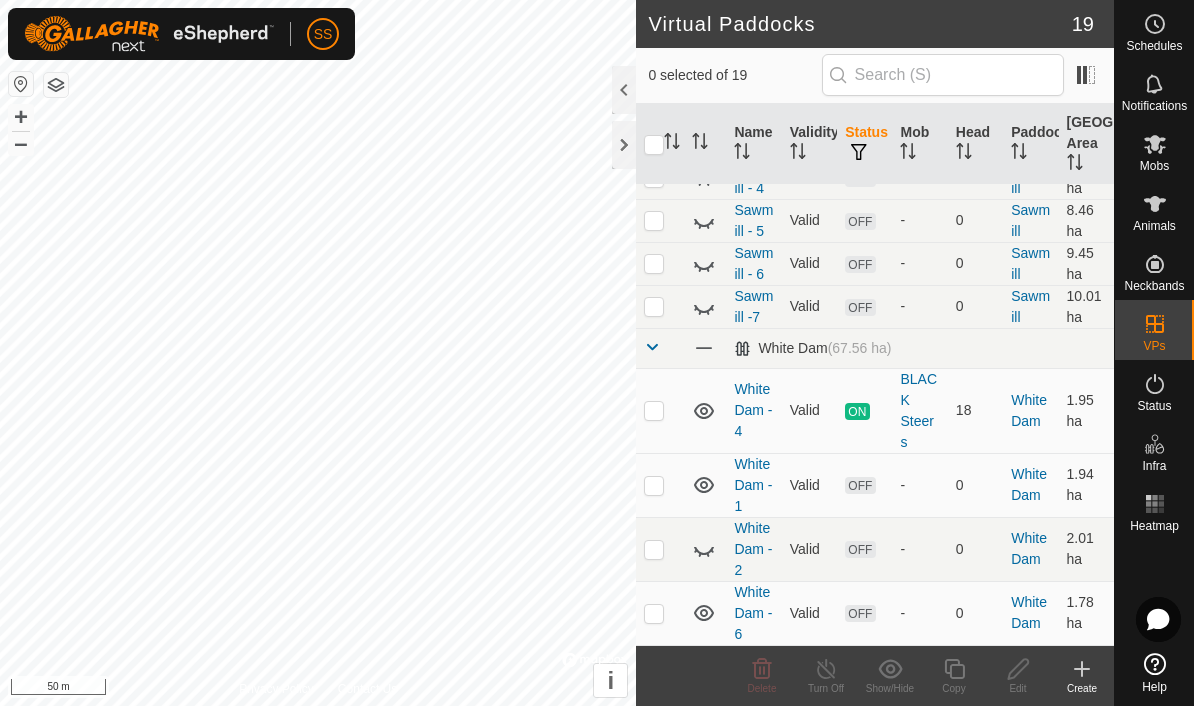 scroll, scrollTop: 703, scrollLeft: 0, axis: vertical 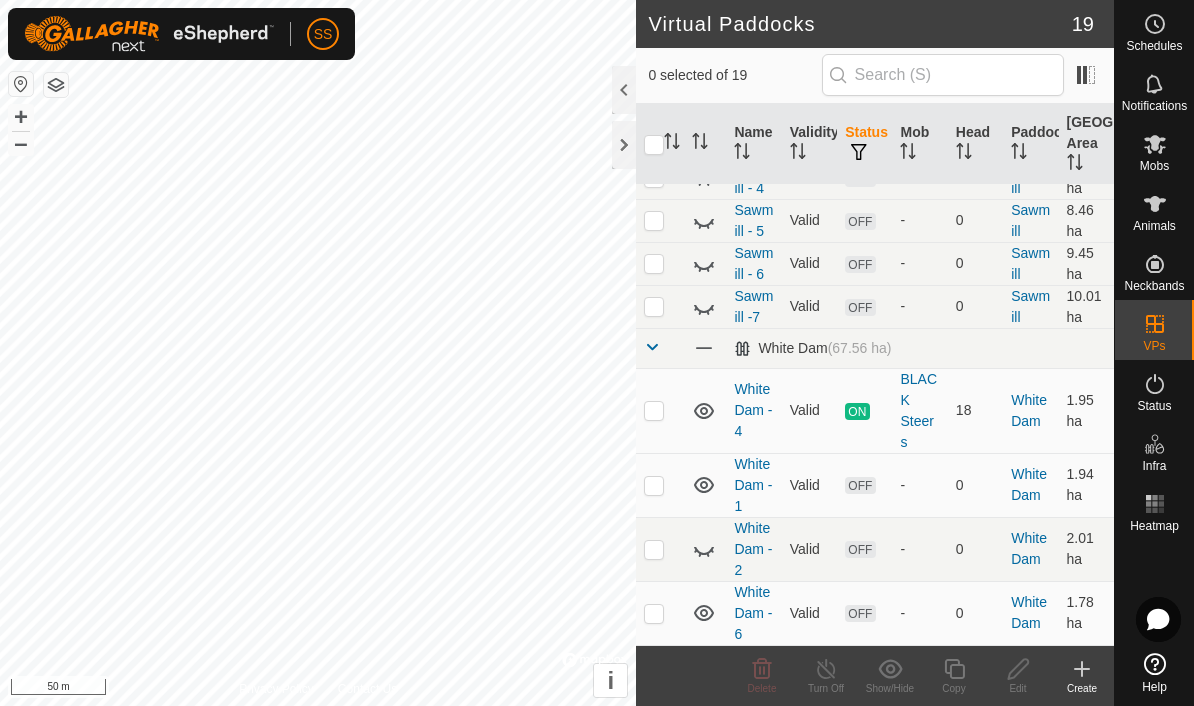 click at bounding box center (654, 614) 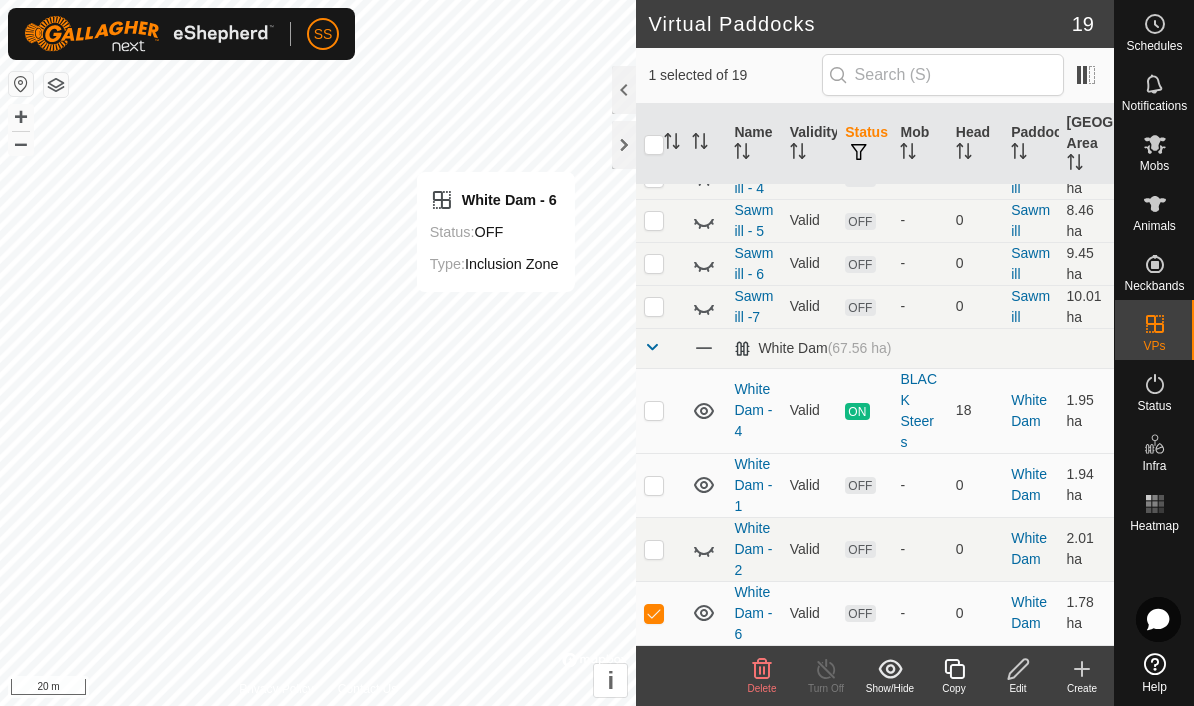 click on "Edit" 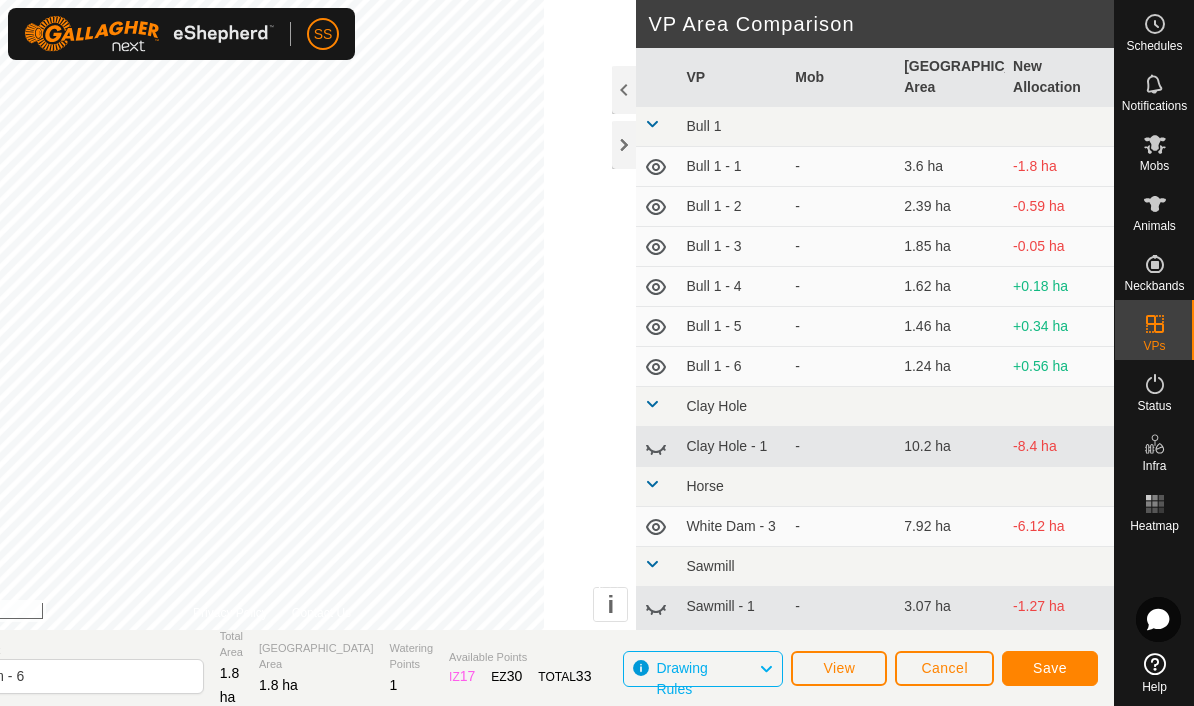 click on "Save" 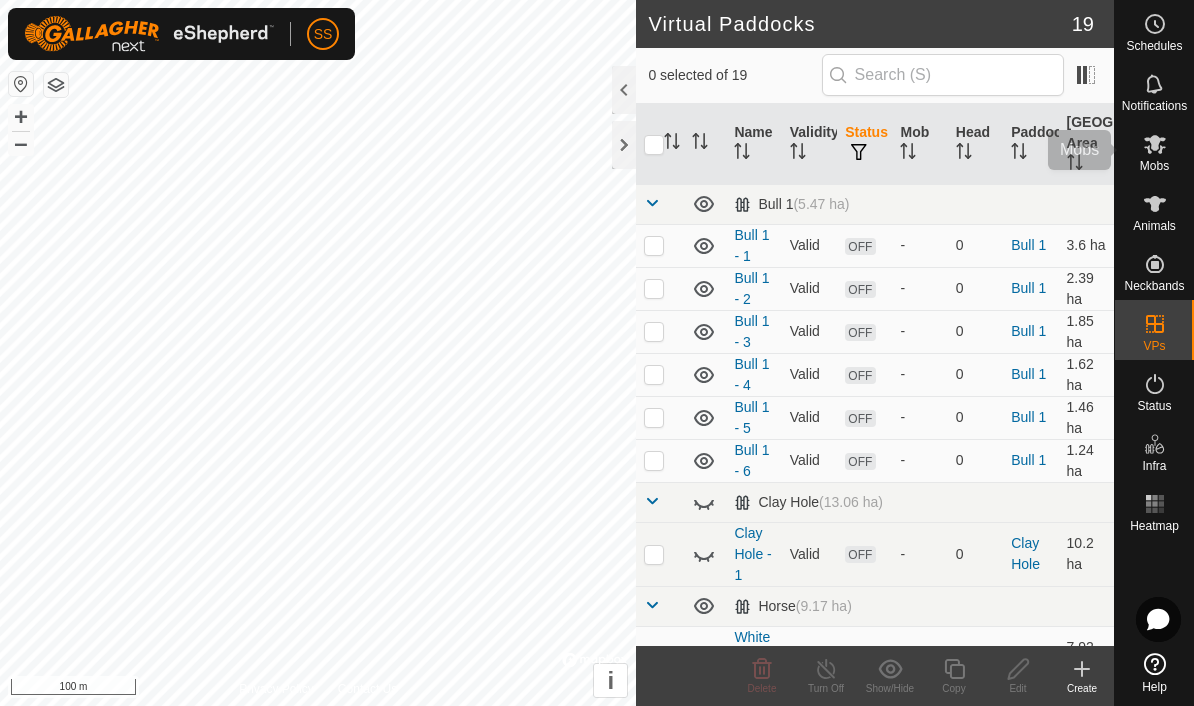 click at bounding box center [1155, 144] 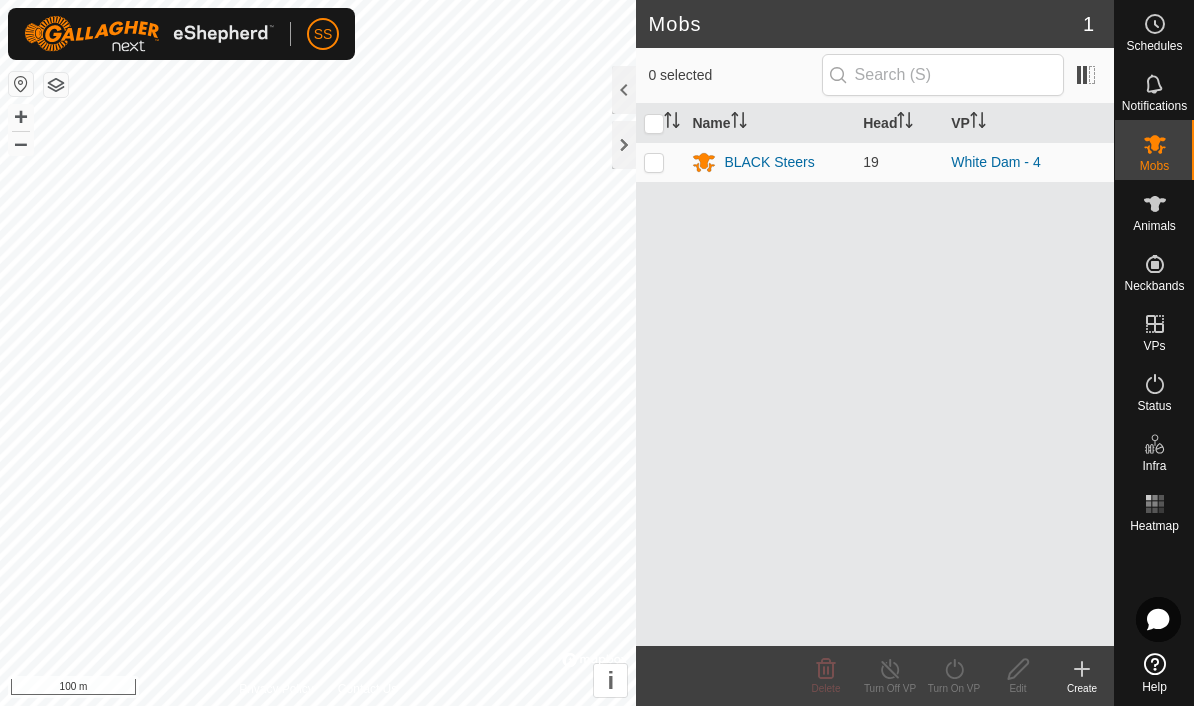 click at bounding box center (654, 162) 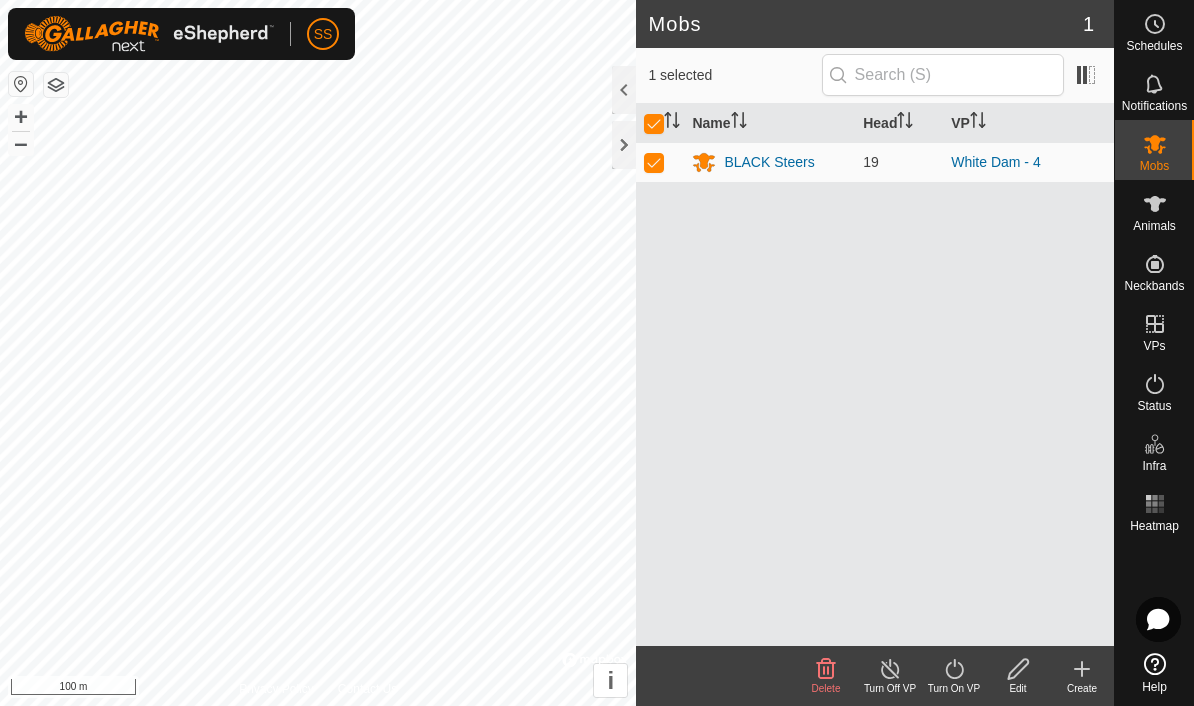 click on "Turn On VP" 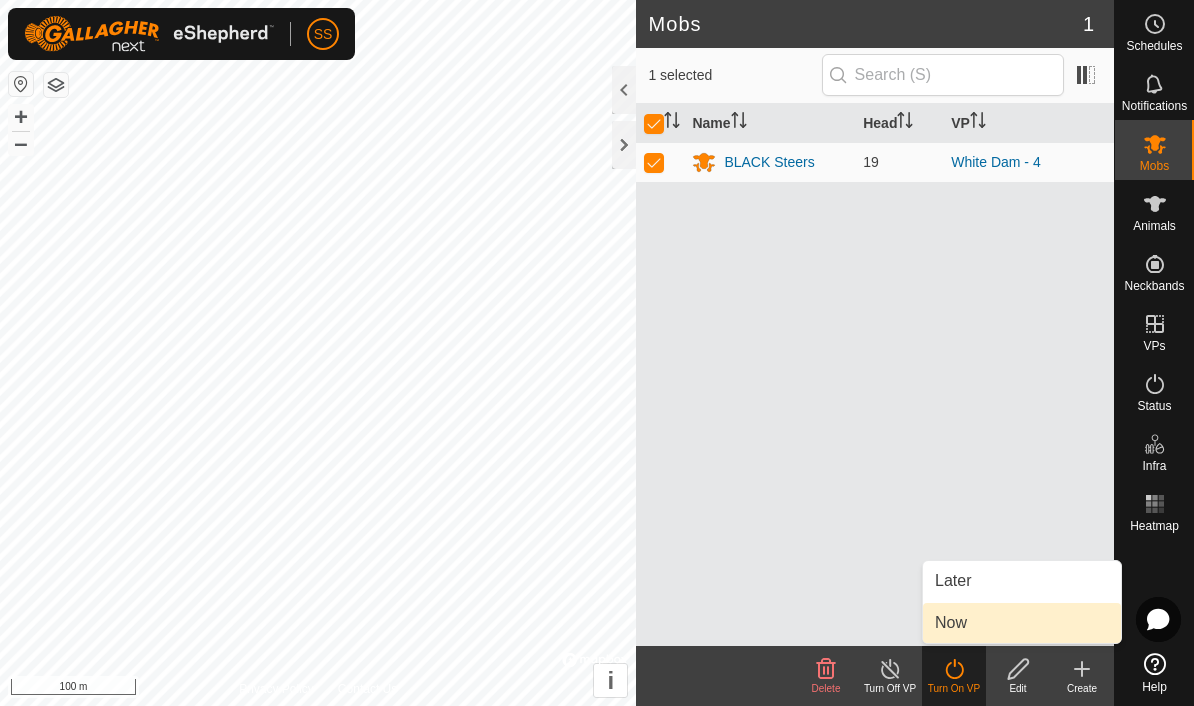 click on "Now" at bounding box center [1022, 623] 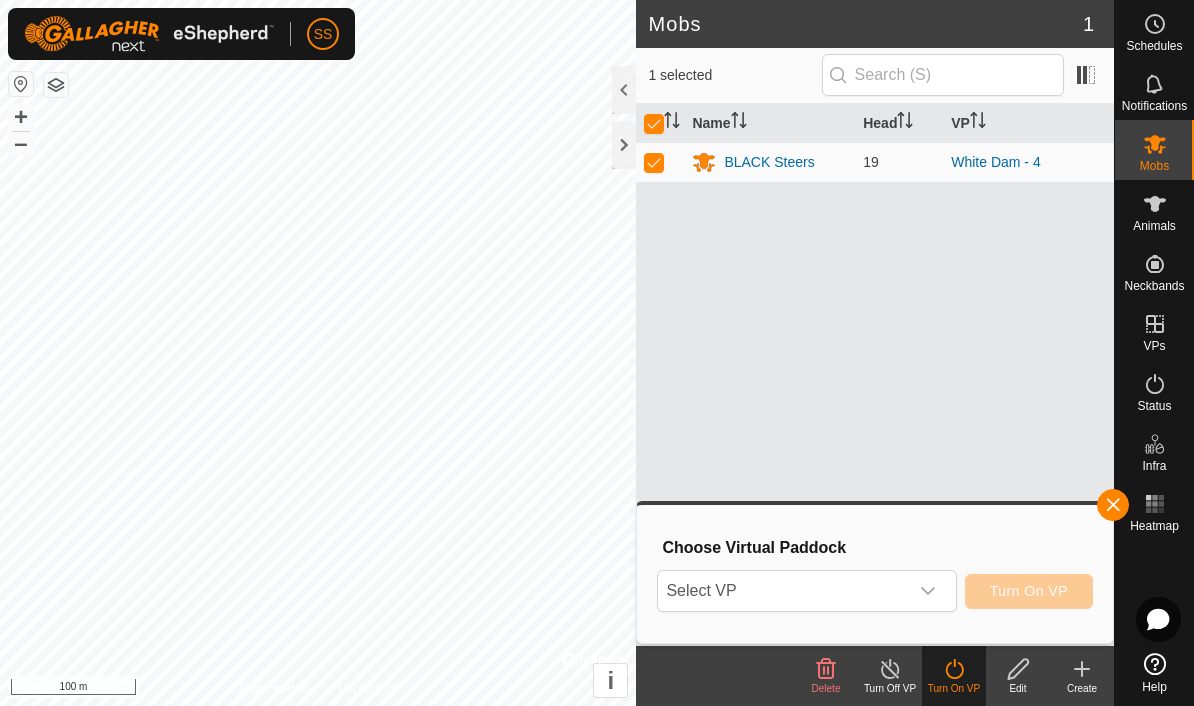 click on "Select VP" at bounding box center (782, 591) 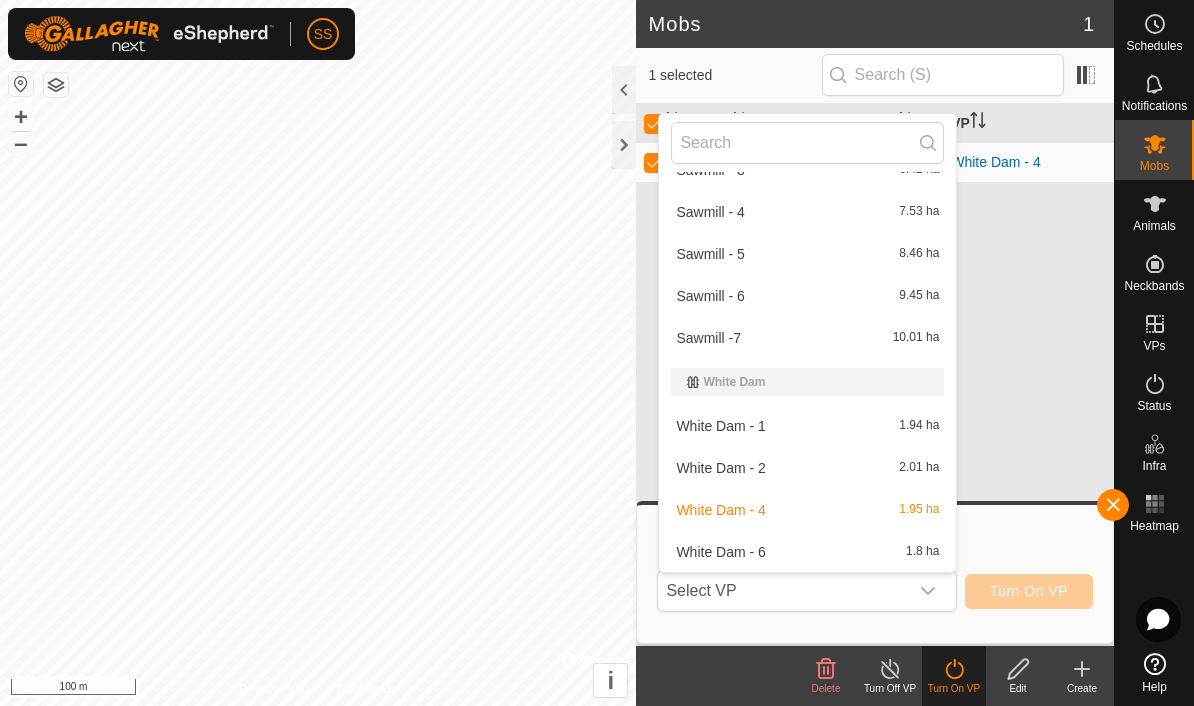 scroll, scrollTop: 626, scrollLeft: 0, axis: vertical 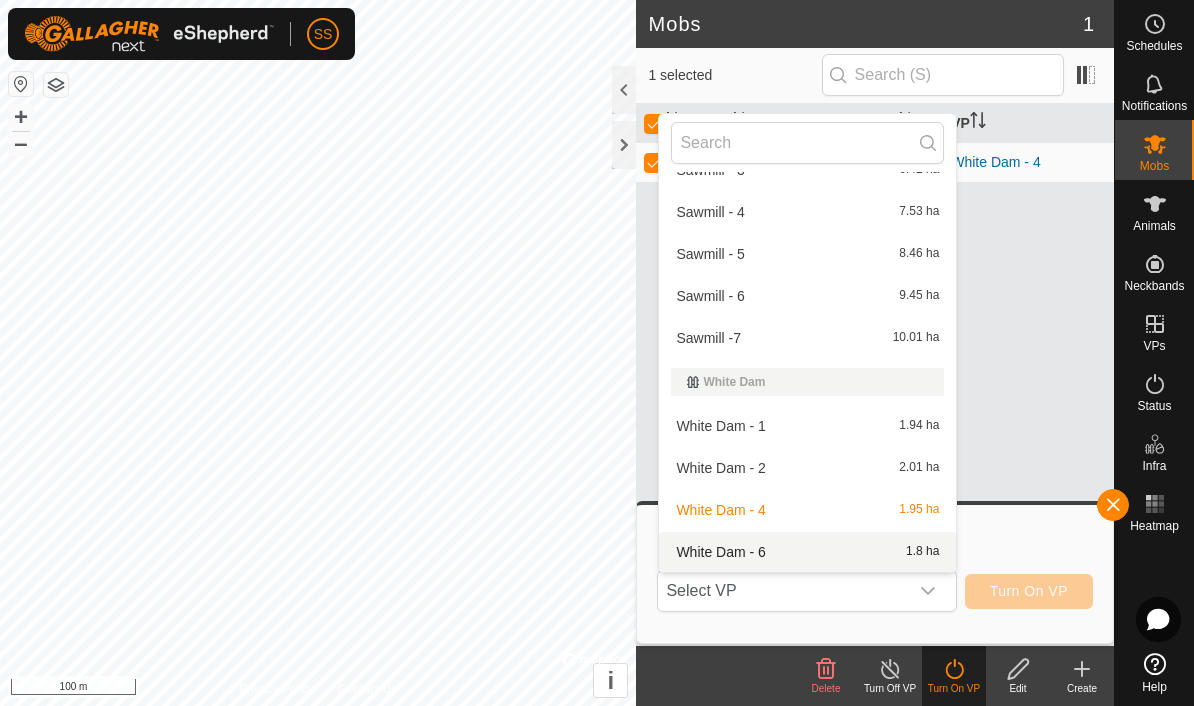 click on "White Dam - 6  1.8 ha" at bounding box center [807, 552] 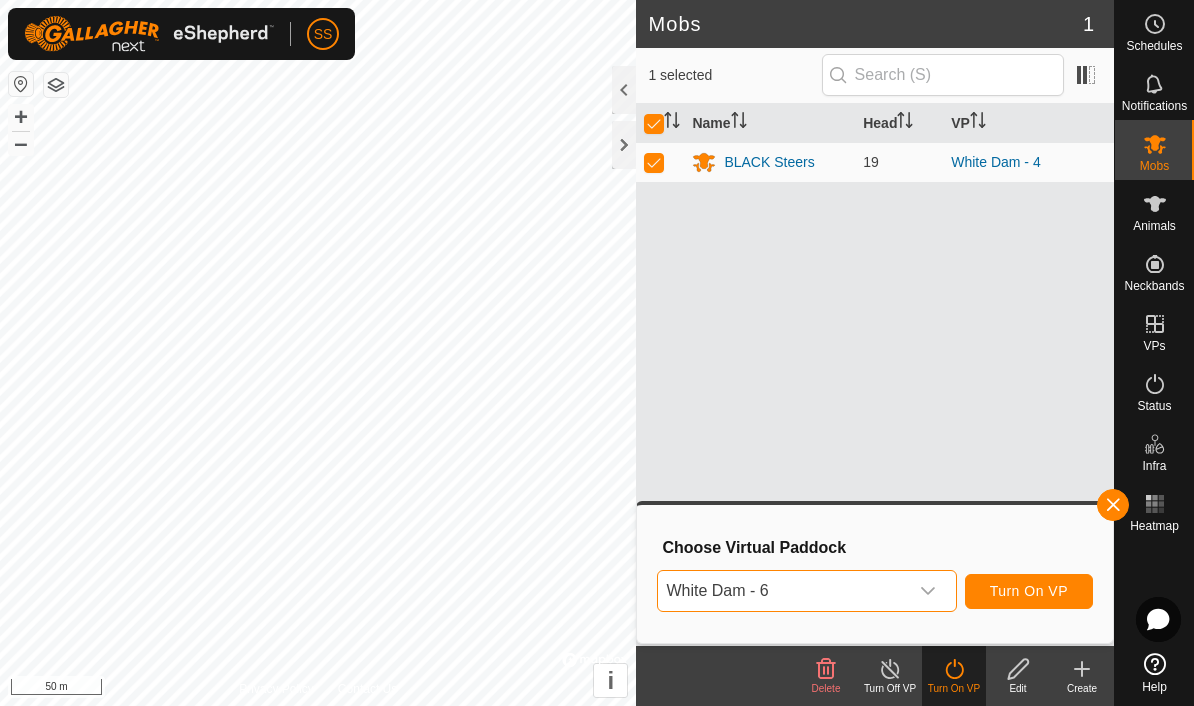 click on "Turn On VP" at bounding box center (1029, 591) 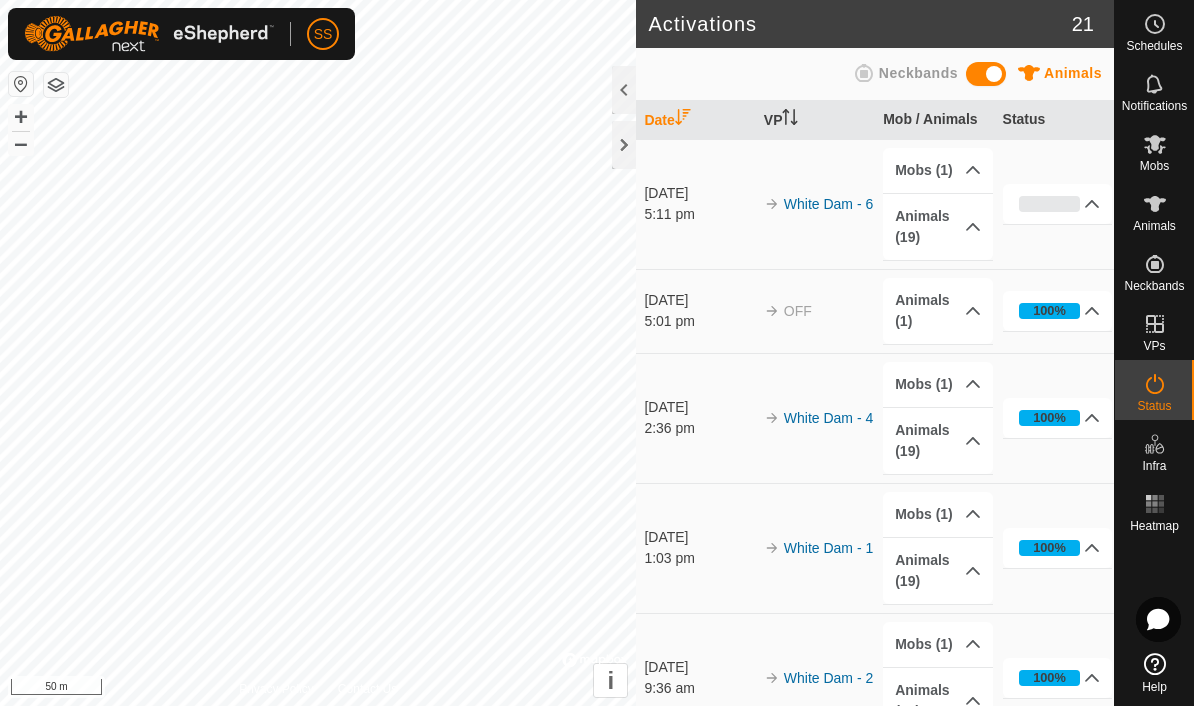click on "Animals (19)" at bounding box center (938, 227) 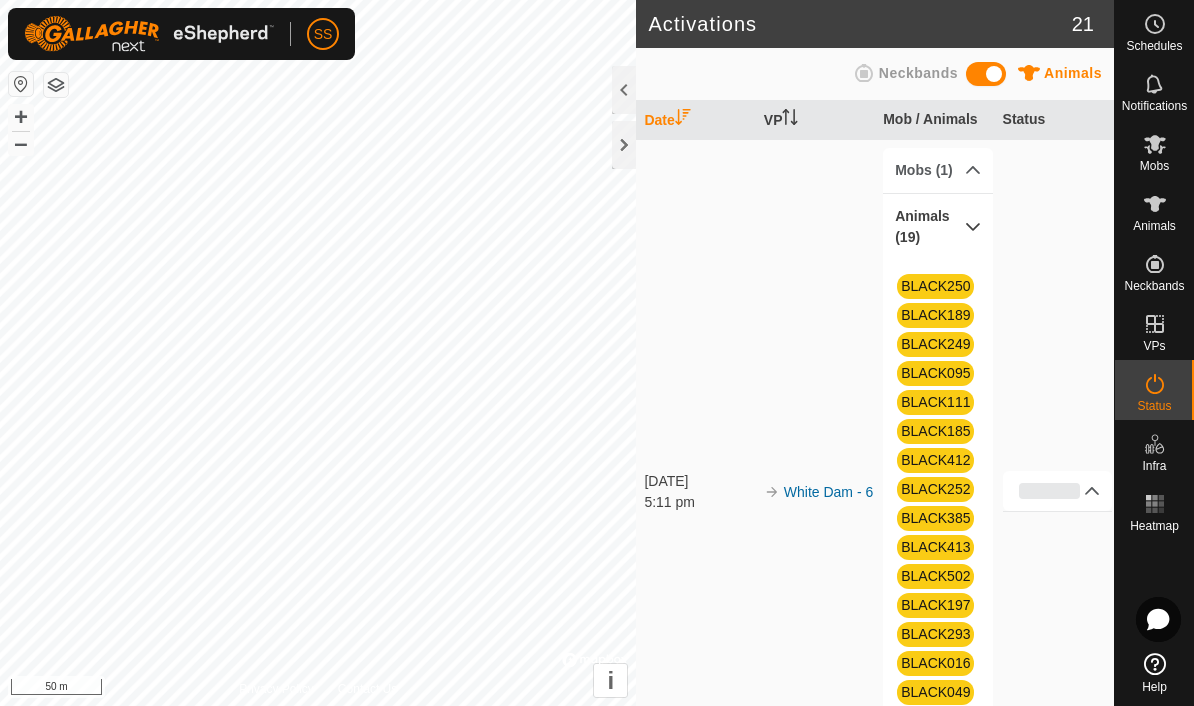 scroll, scrollTop: 0, scrollLeft: 0, axis: both 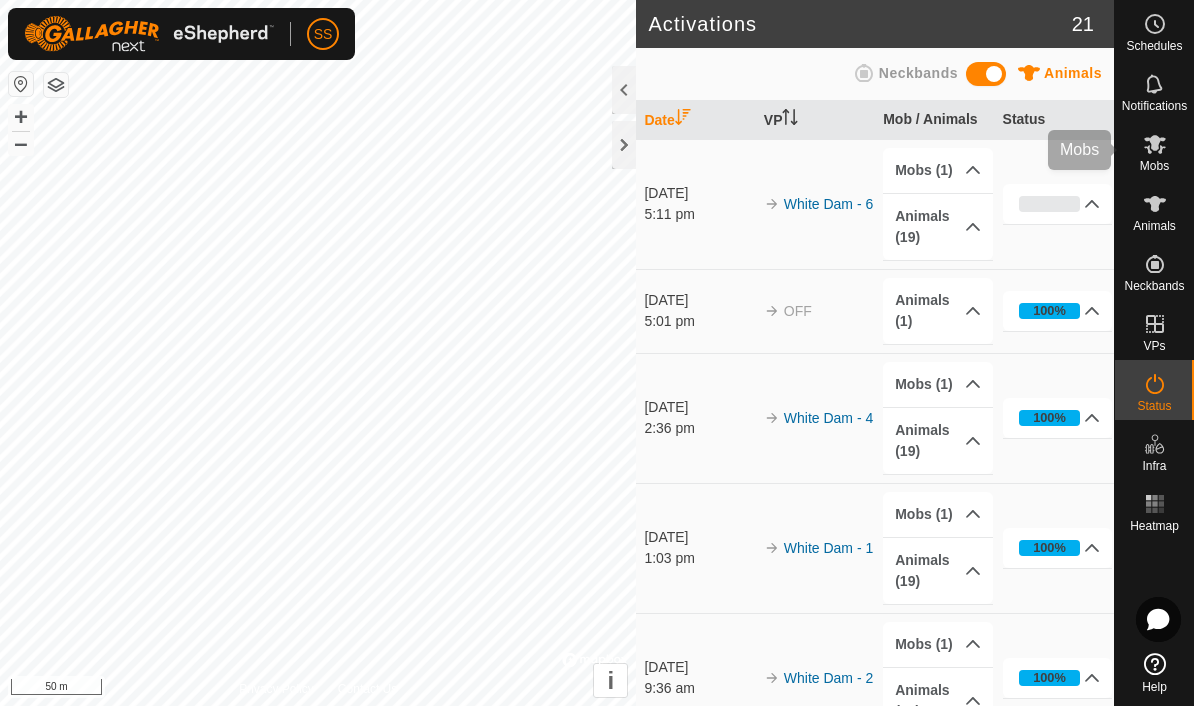 click at bounding box center (1155, 144) 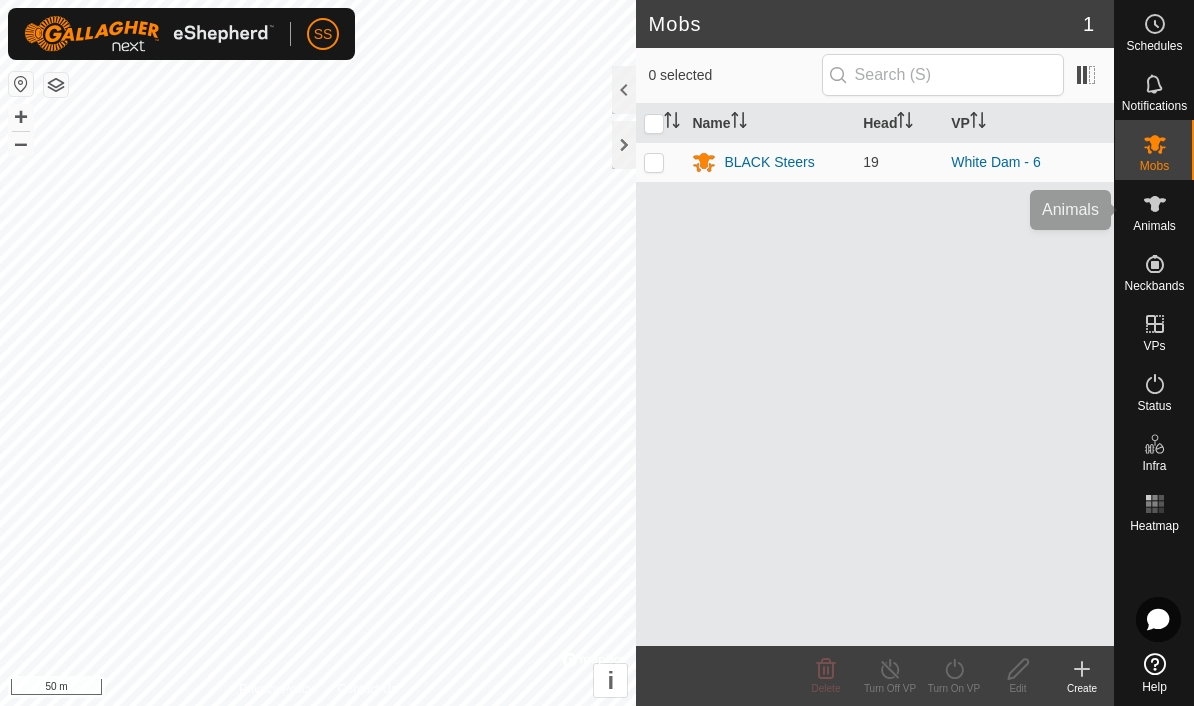 click on "Animals" at bounding box center [1154, 226] 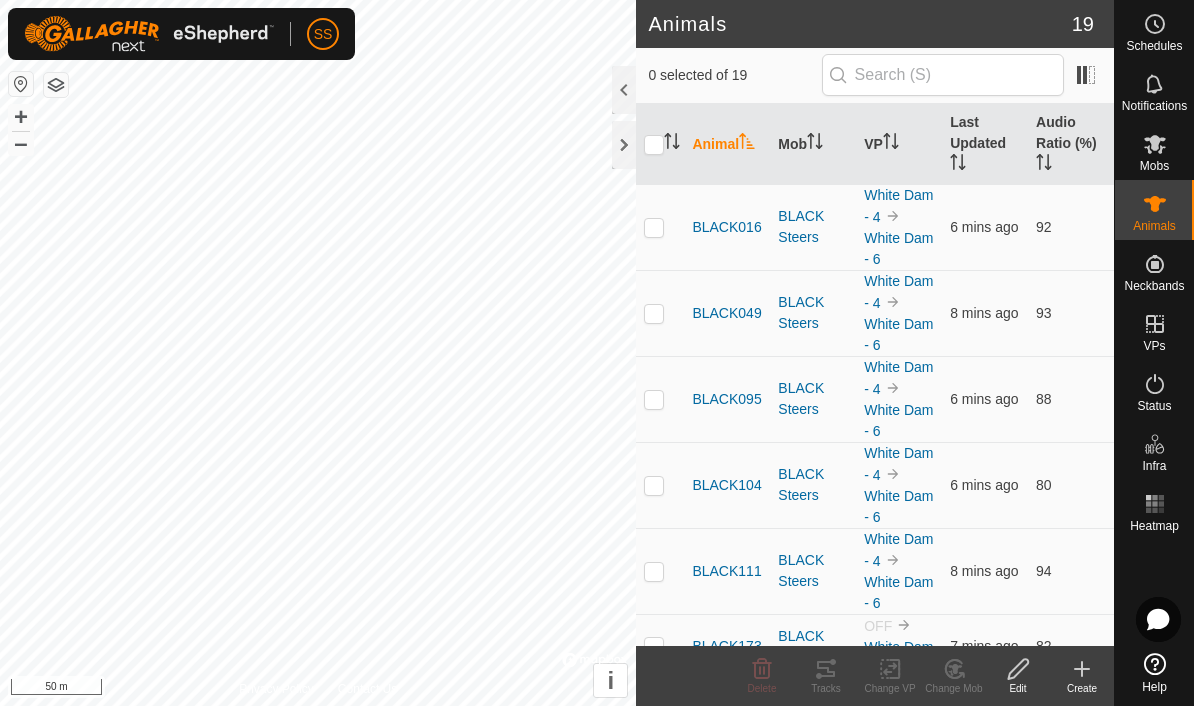 click at bounding box center (660, 227) 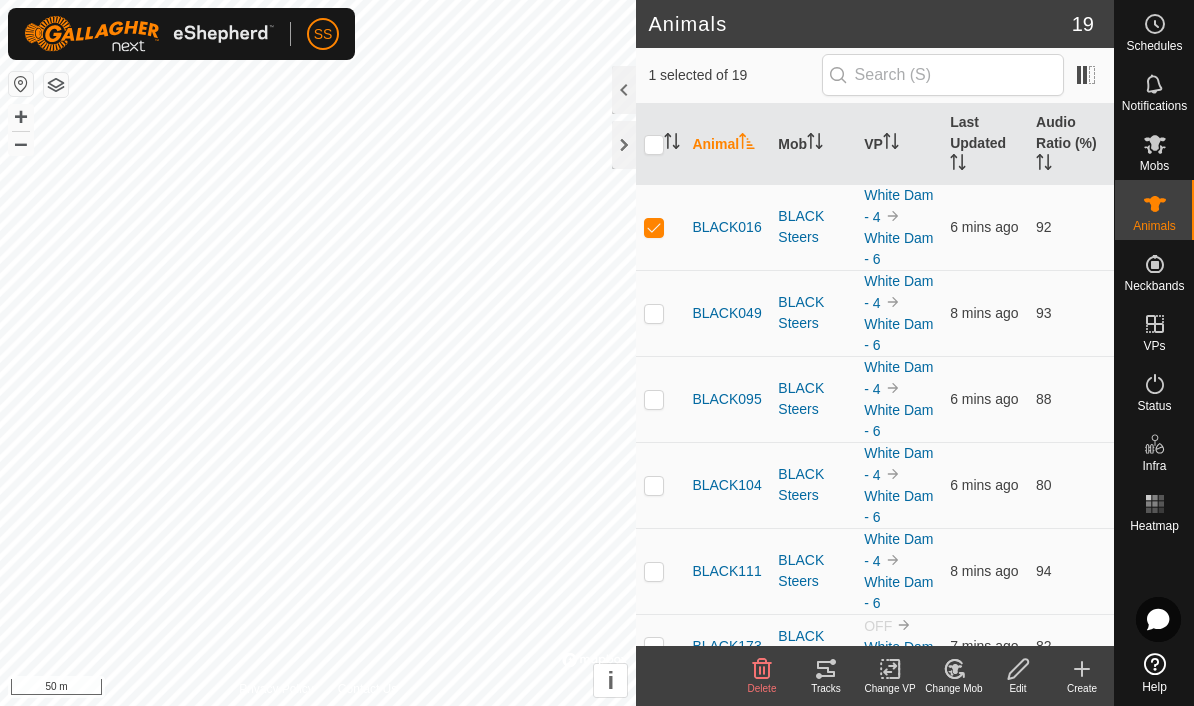 click at bounding box center [654, 227] 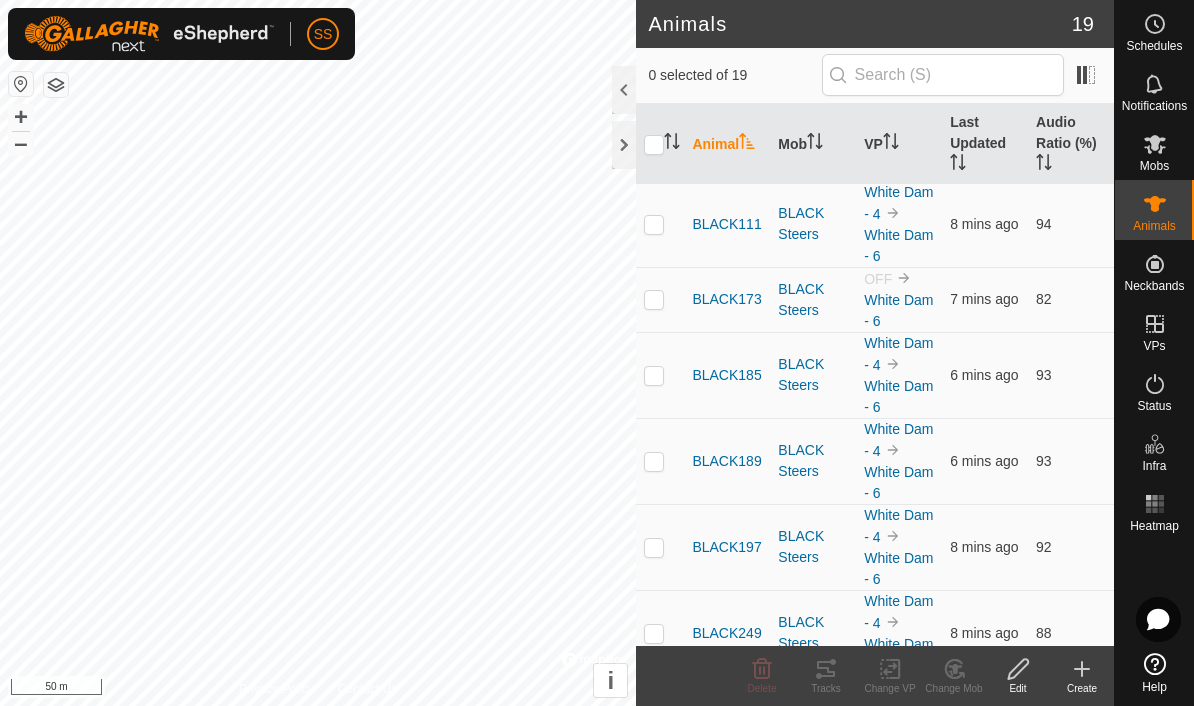 scroll, scrollTop: 342, scrollLeft: 0, axis: vertical 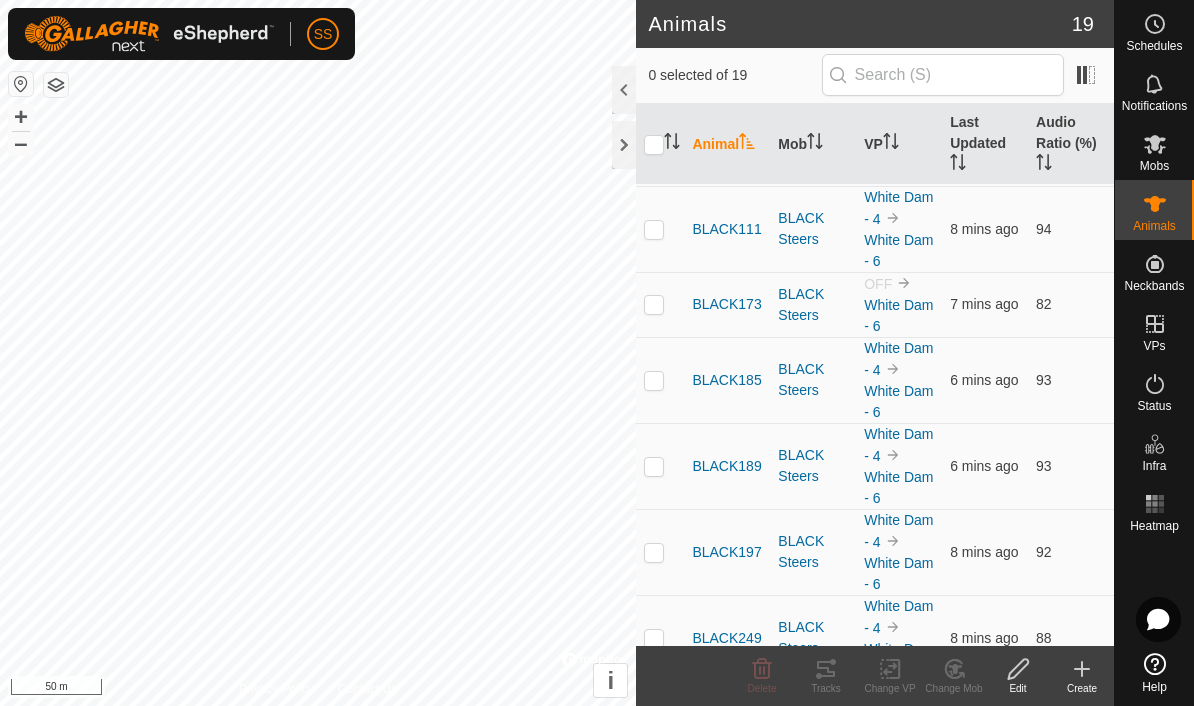 click at bounding box center (654, 304) 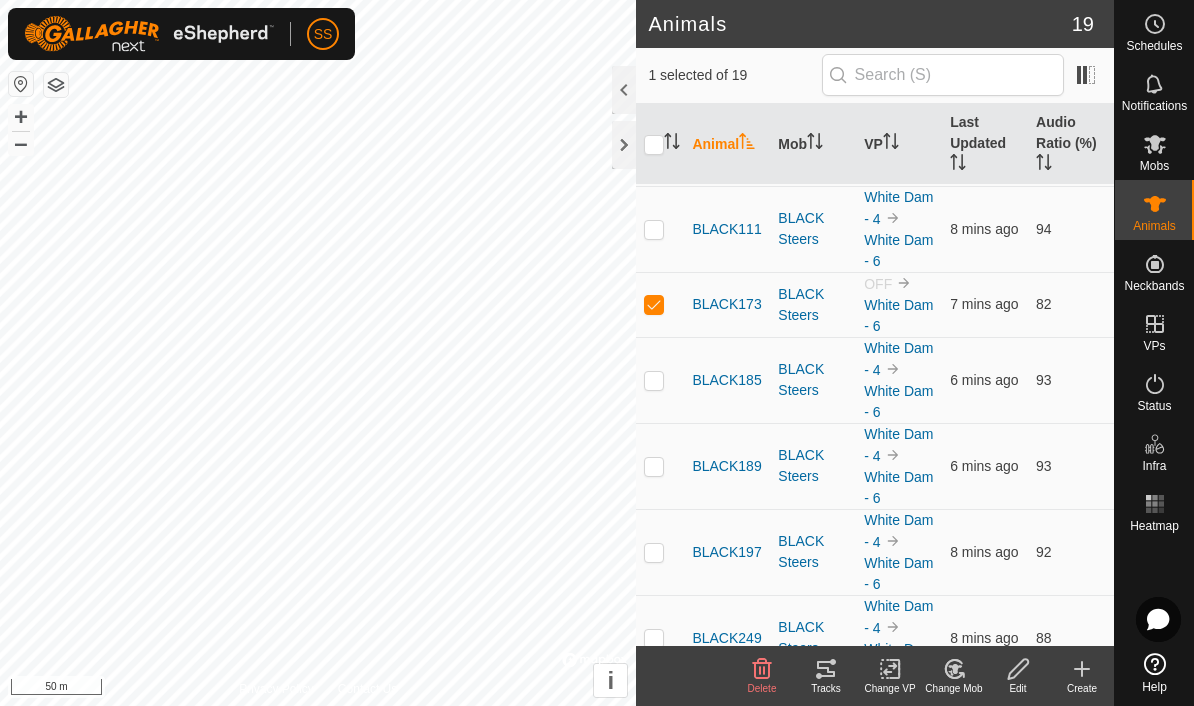 click 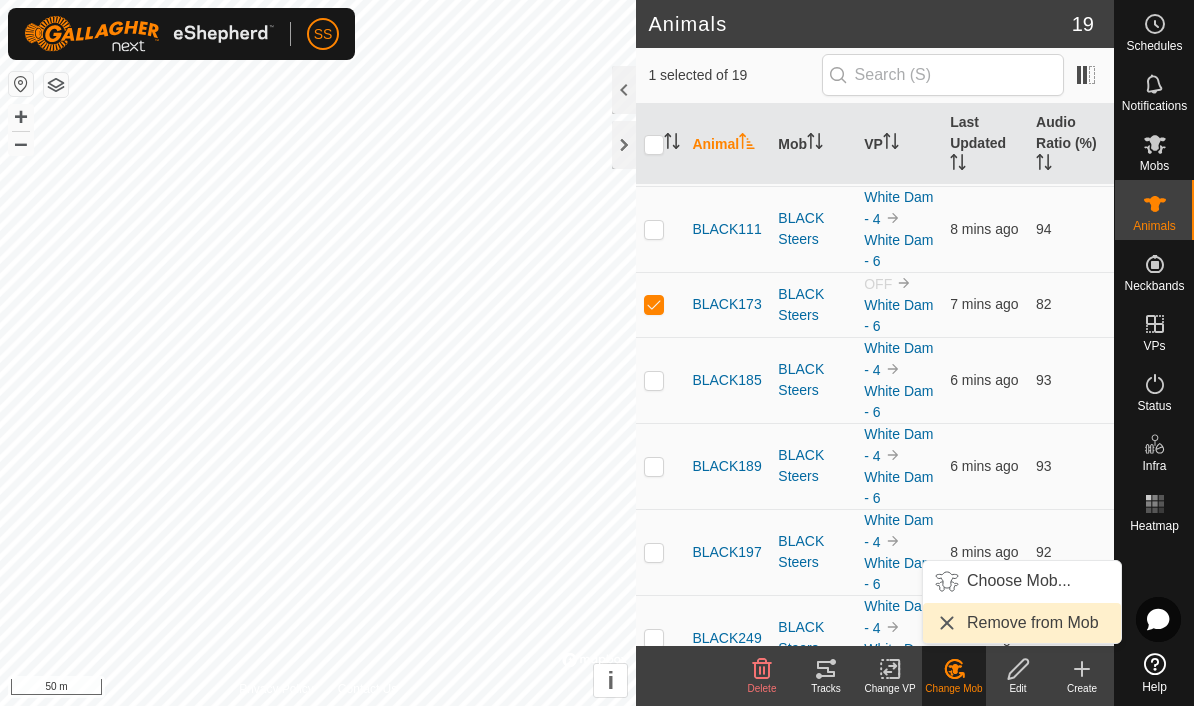 click on "Remove from Mob" at bounding box center (1033, 623) 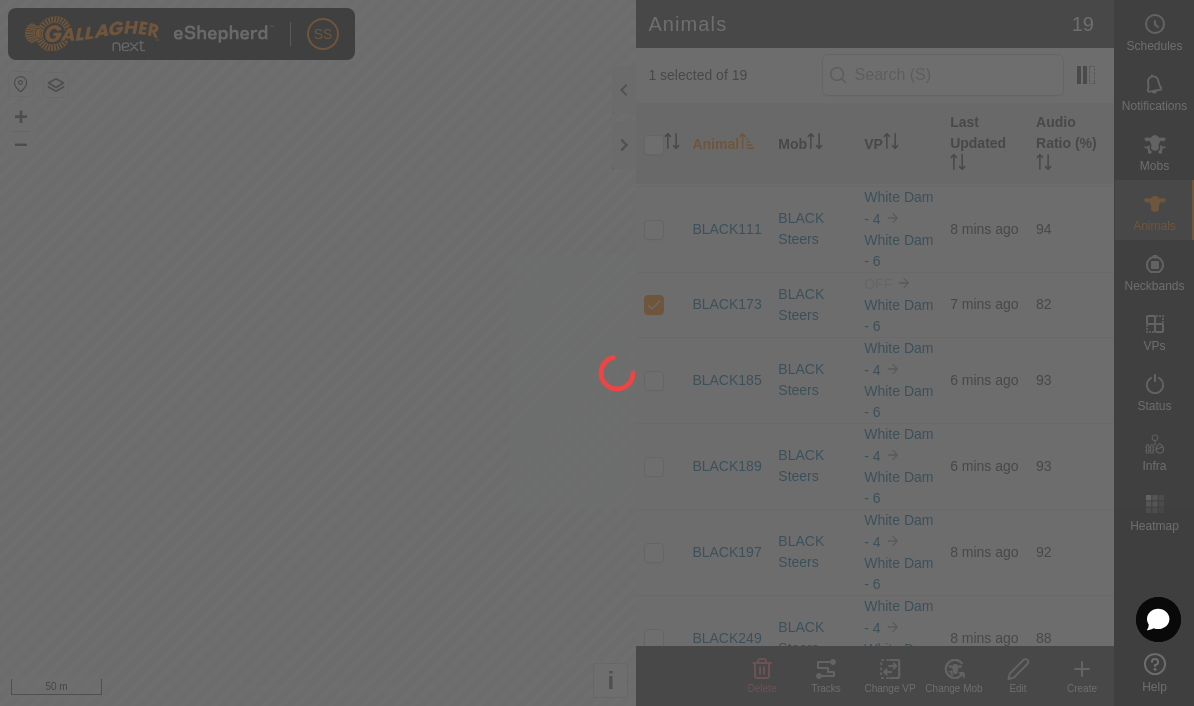 checkbox on "false" 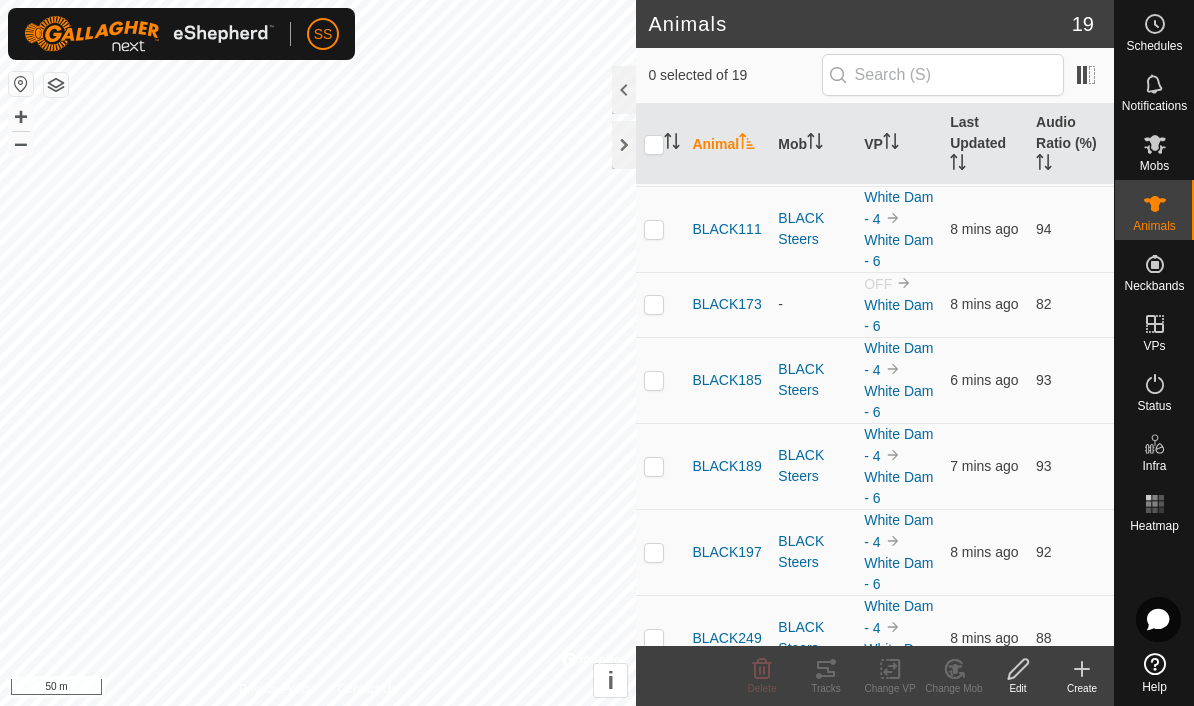 scroll, scrollTop: 294, scrollLeft: 0, axis: vertical 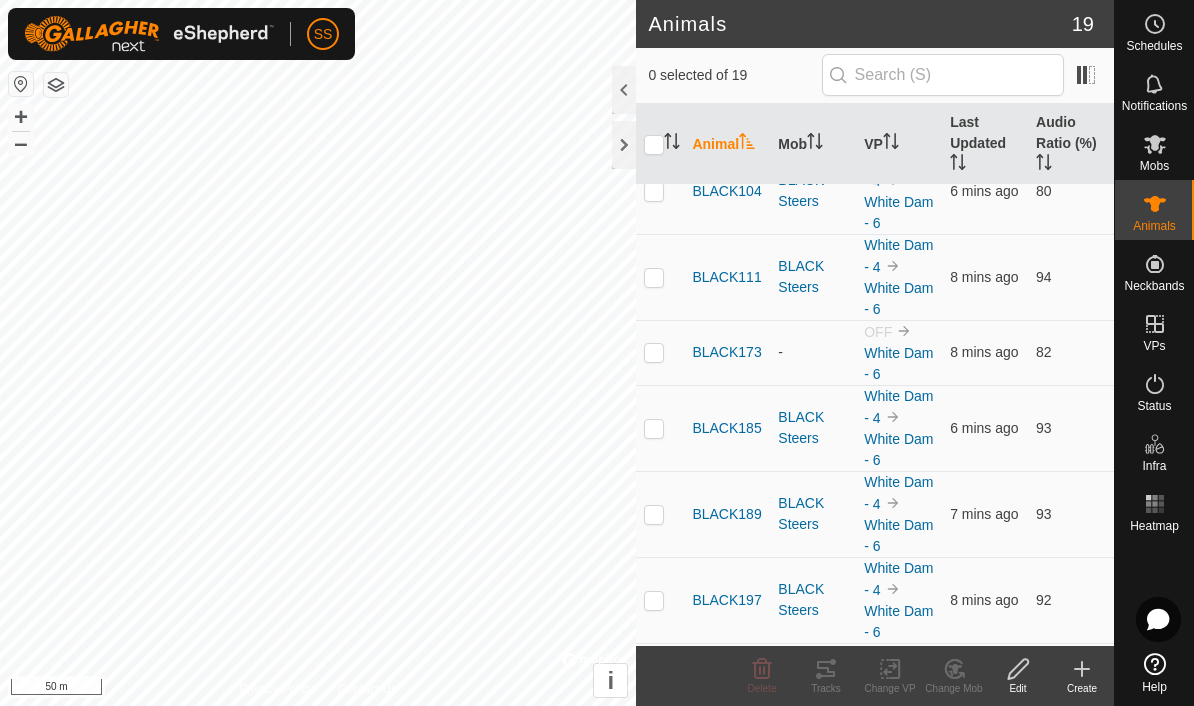 click on "White Dam - 6" at bounding box center (898, 363) 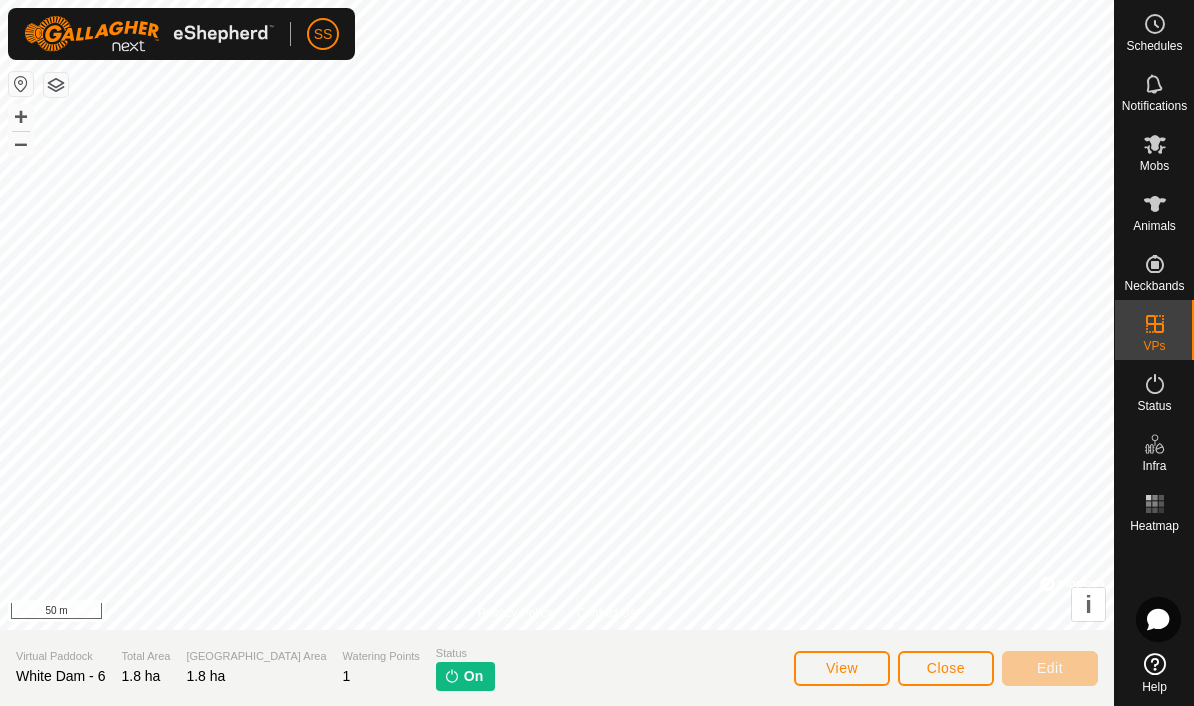 click on "Close" 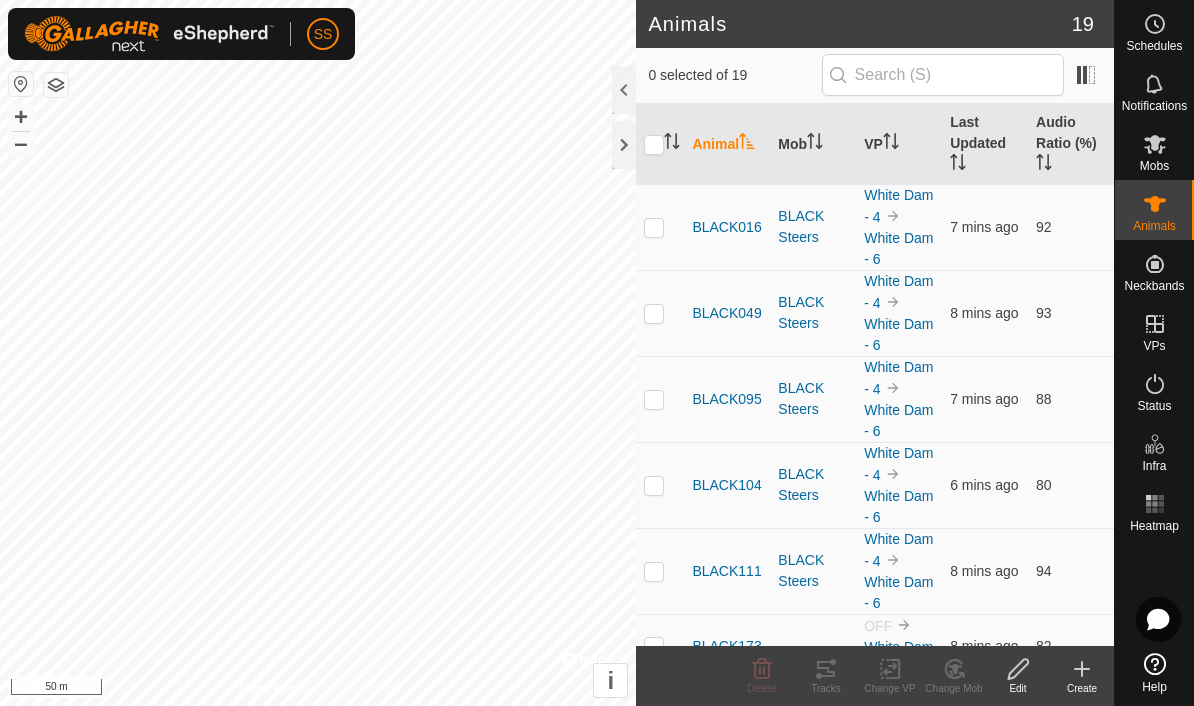 click at bounding box center [654, 313] 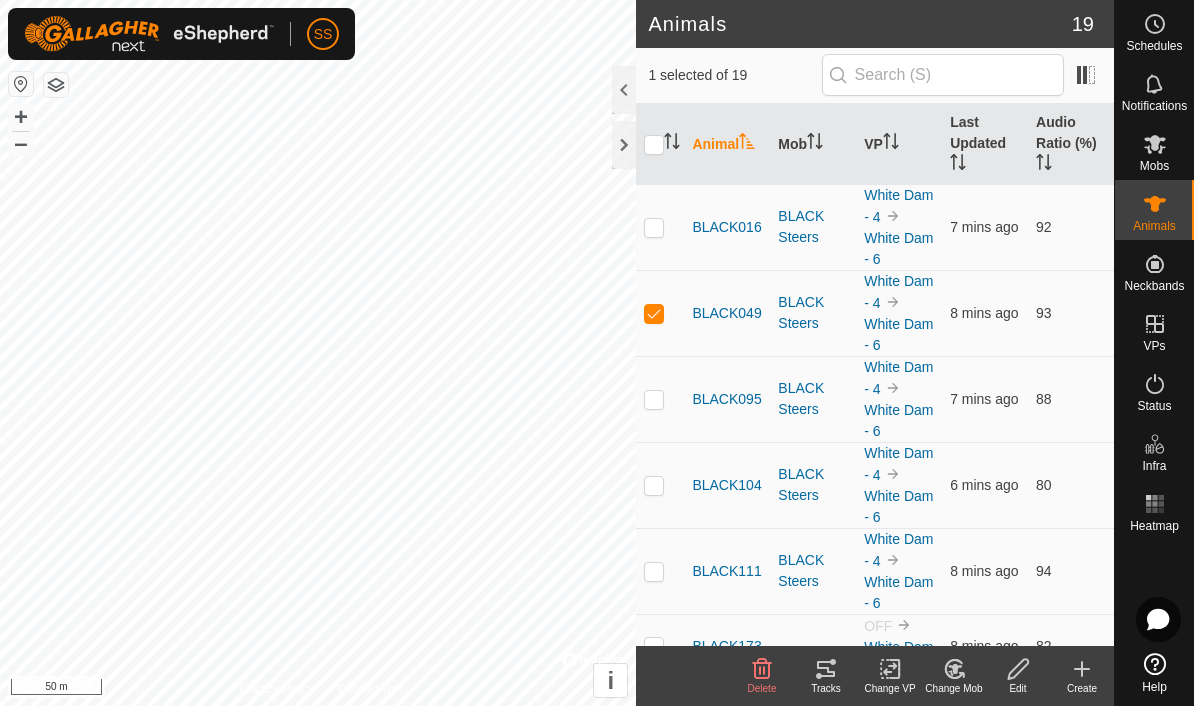 click 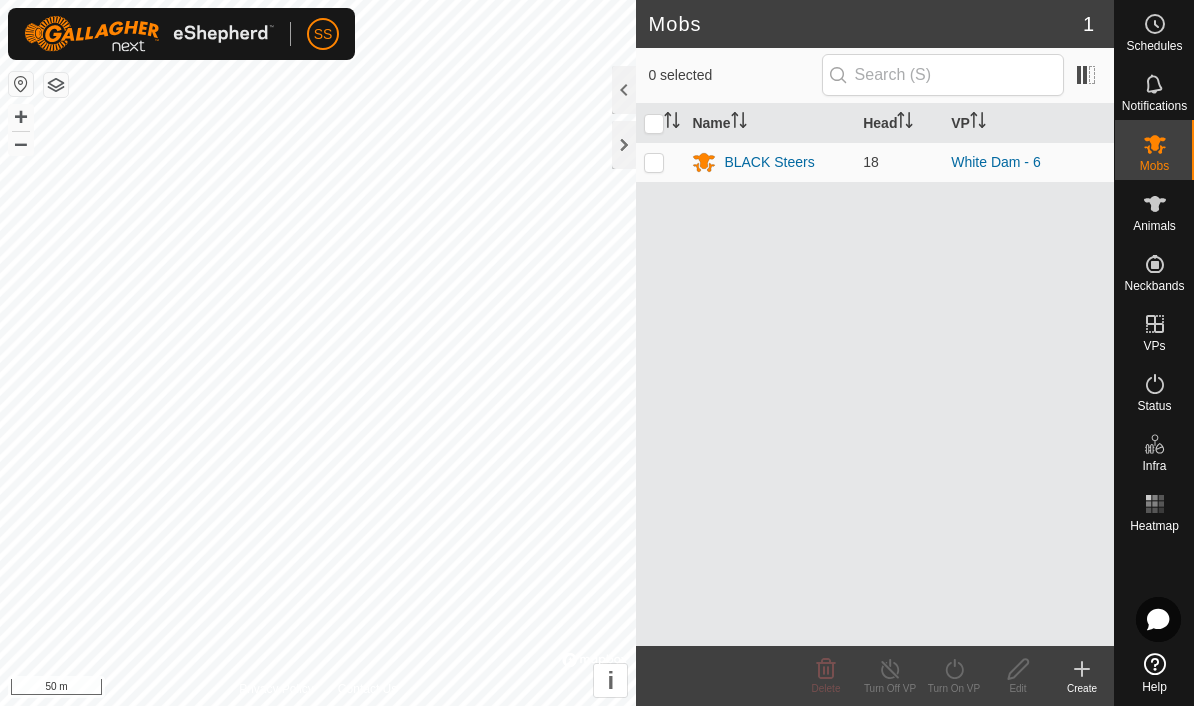 click on "Animals" at bounding box center (1154, 226) 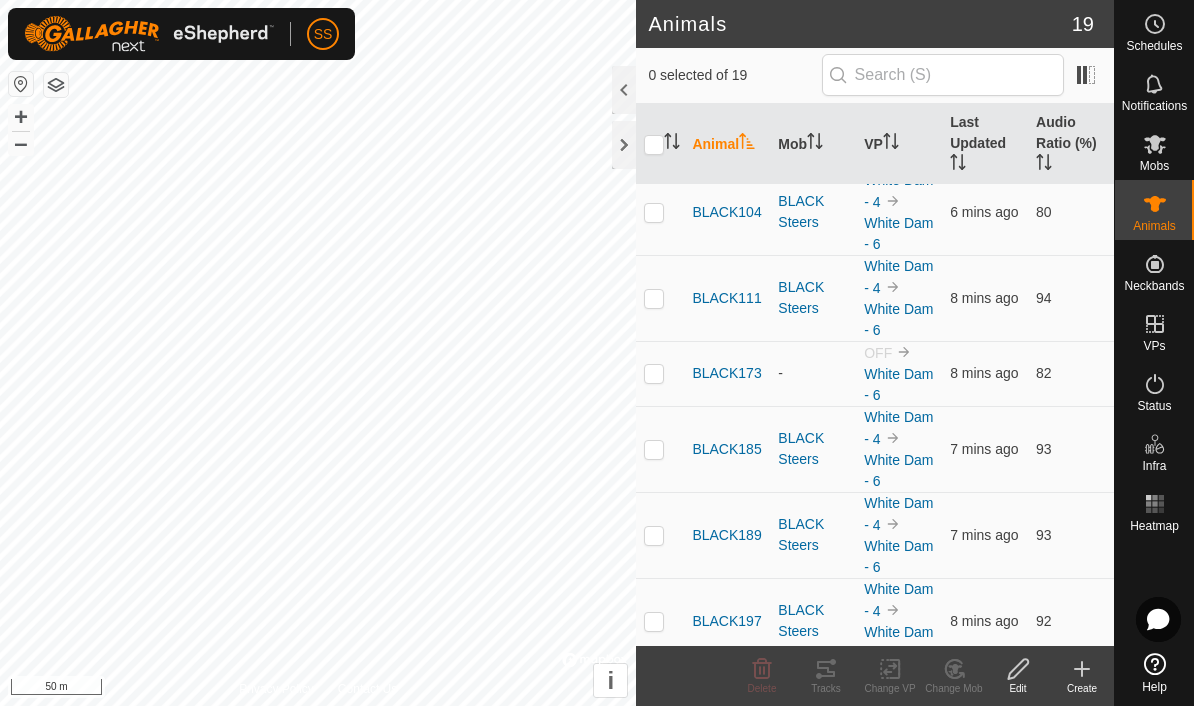 scroll, scrollTop: 271, scrollLeft: 0, axis: vertical 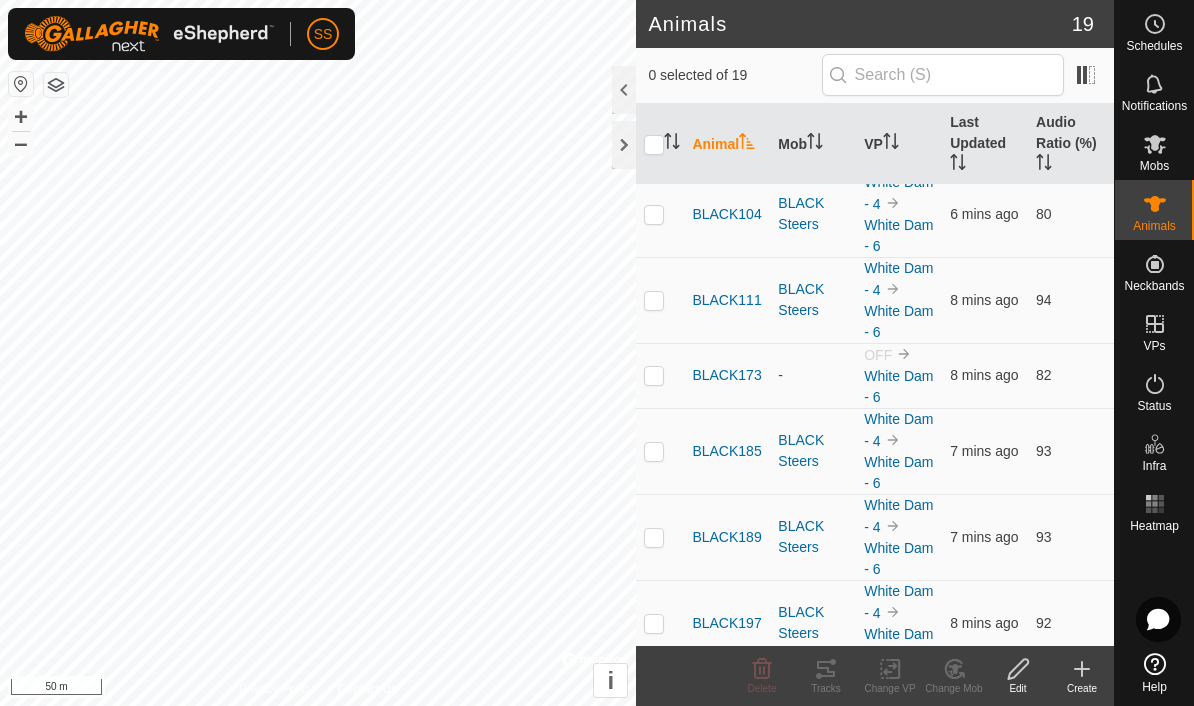 click on "-" at bounding box center [813, 375] 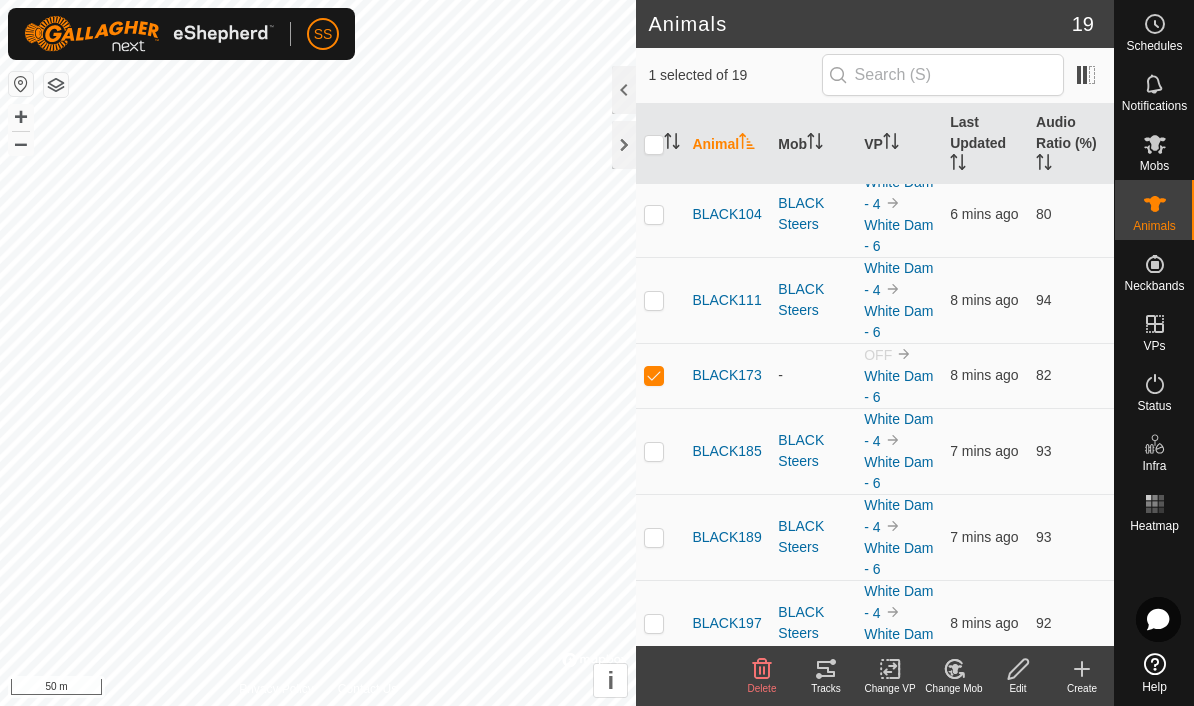 click 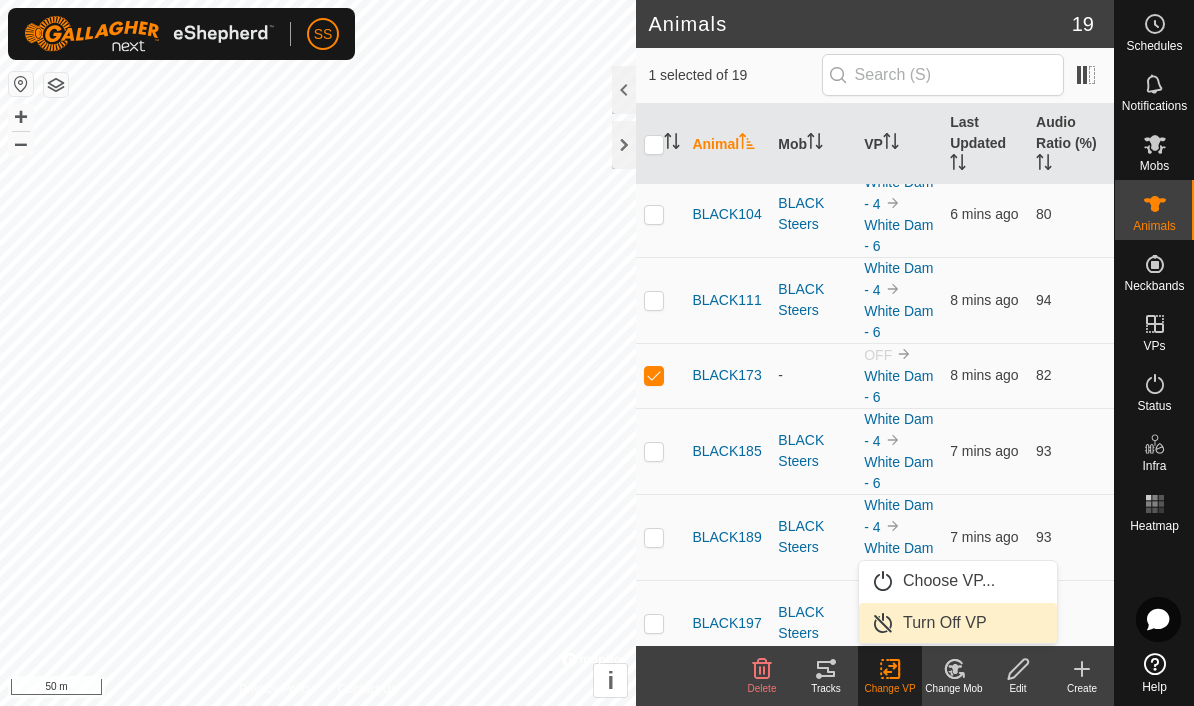 click on "Turn Off VP" at bounding box center (945, 623) 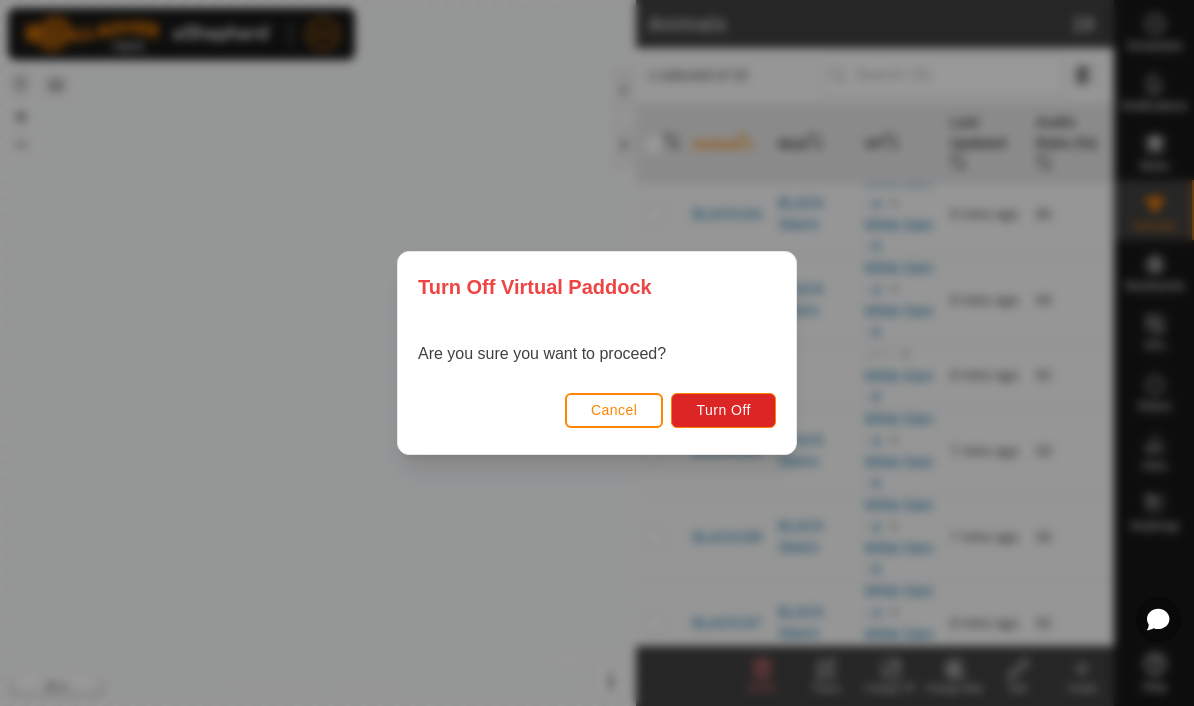 click on "Turn Off" at bounding box center (723, 410) 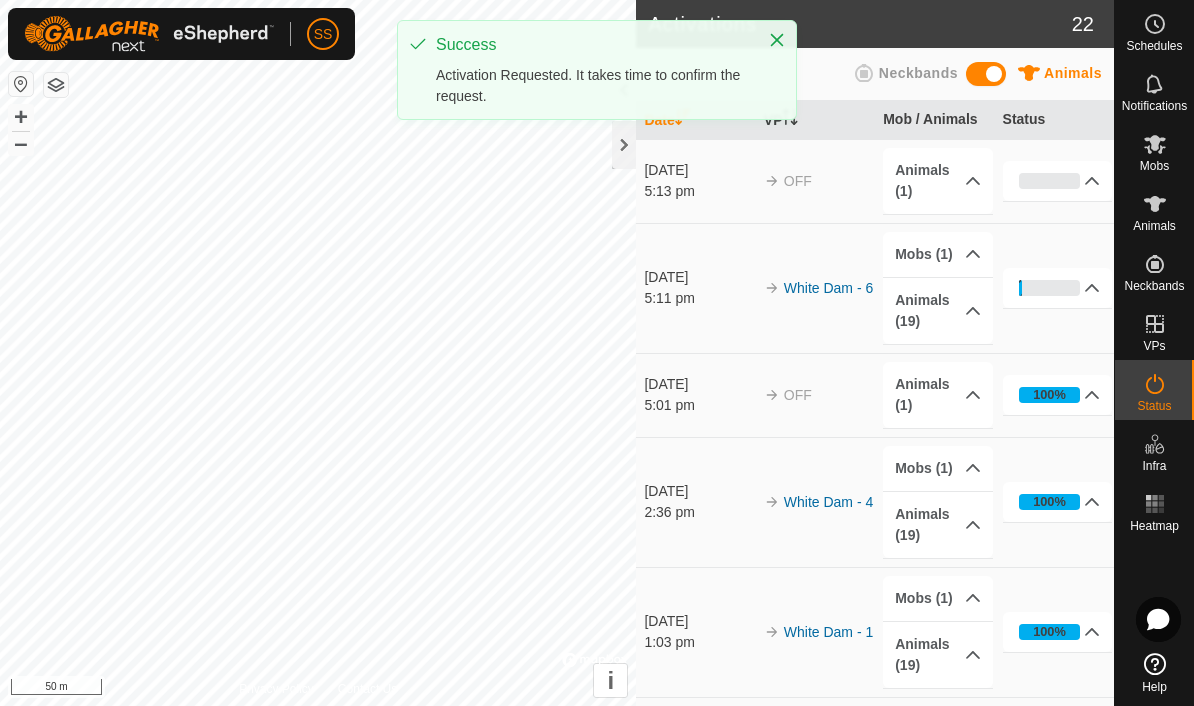 click on "Mobs" at bounding box center [1154, 166] 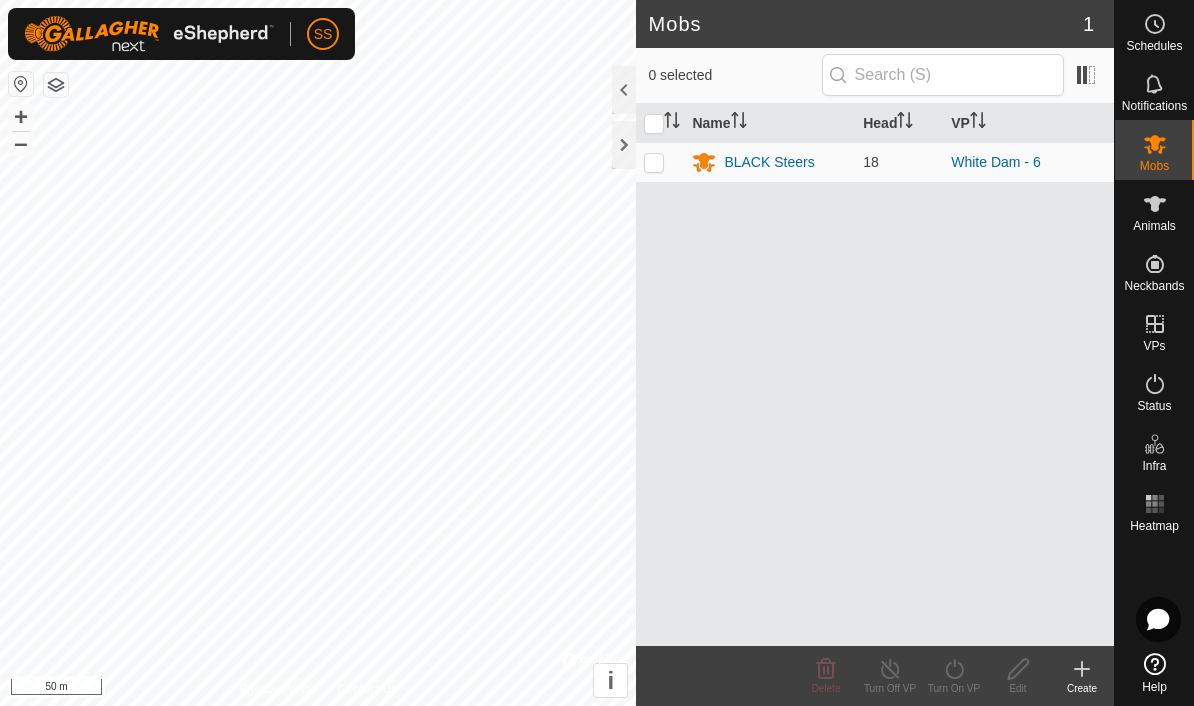 click 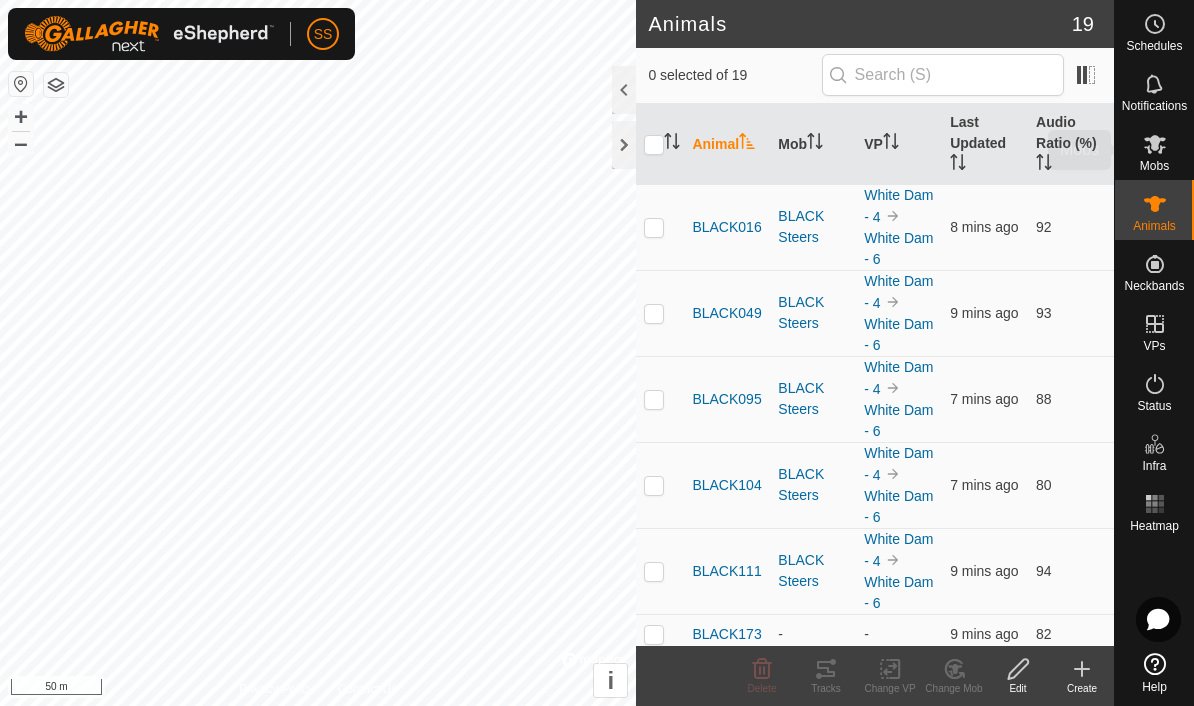 click on "Mobs" at bounding box center (1154, 166) 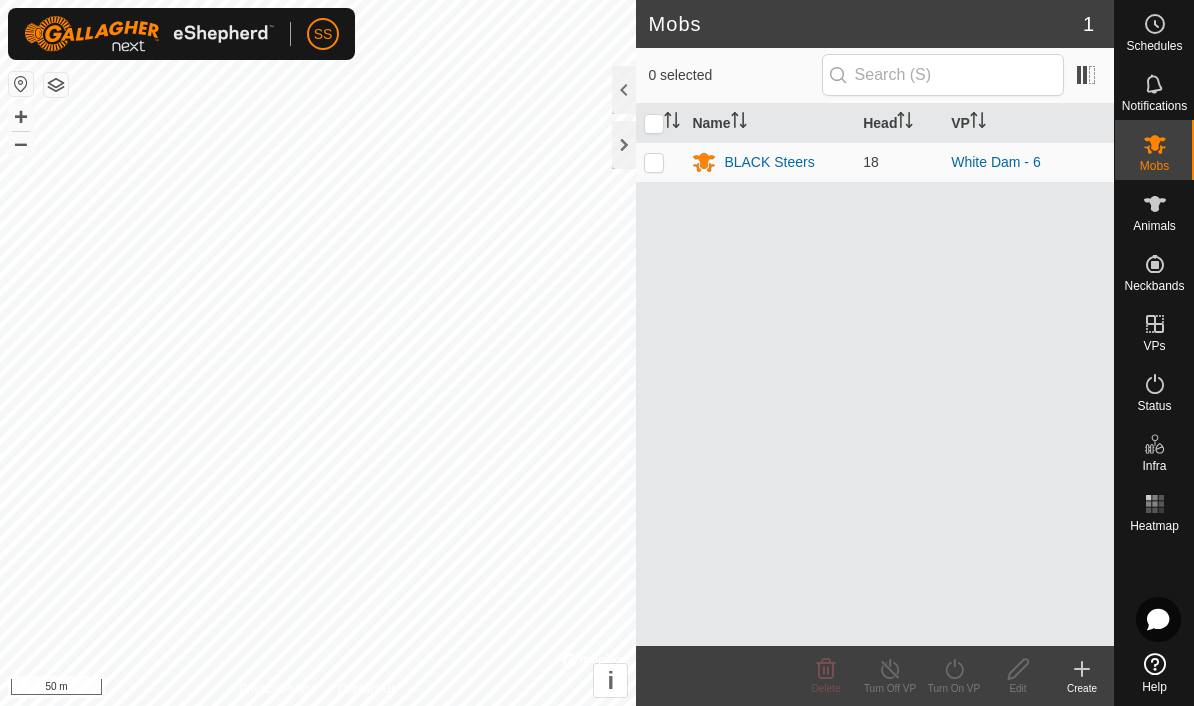 click 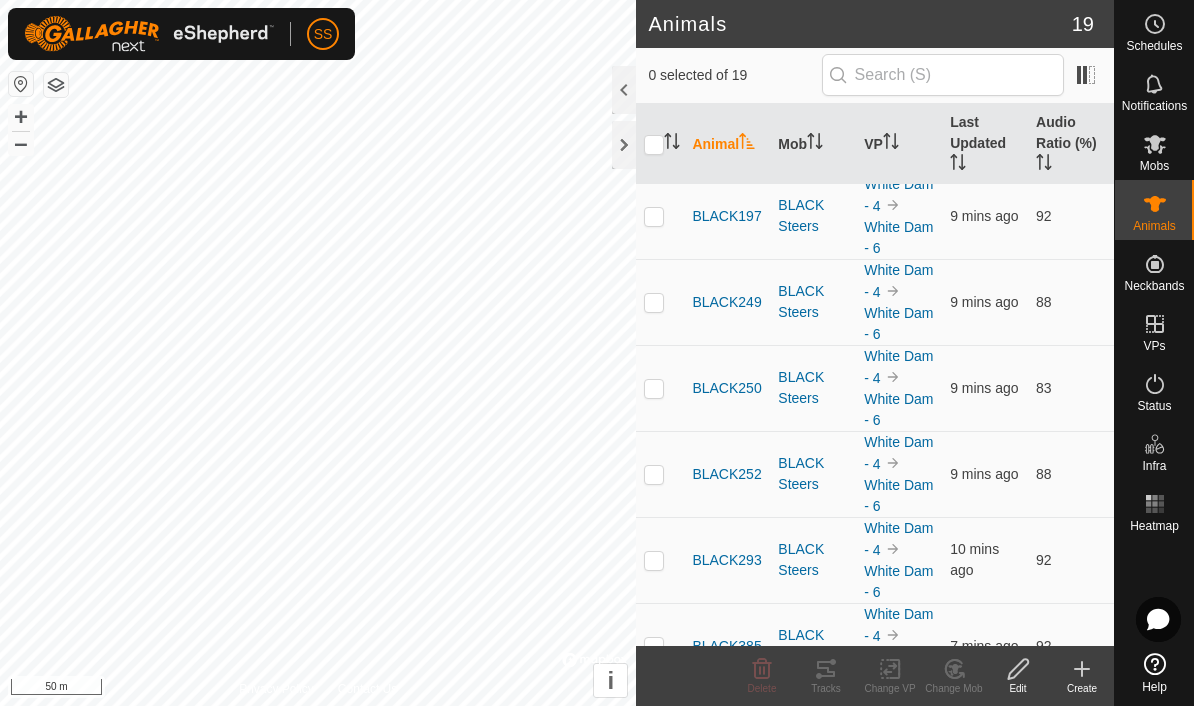 scroll, scrollTop: 655, scrollLeft: 0, axis: vertical 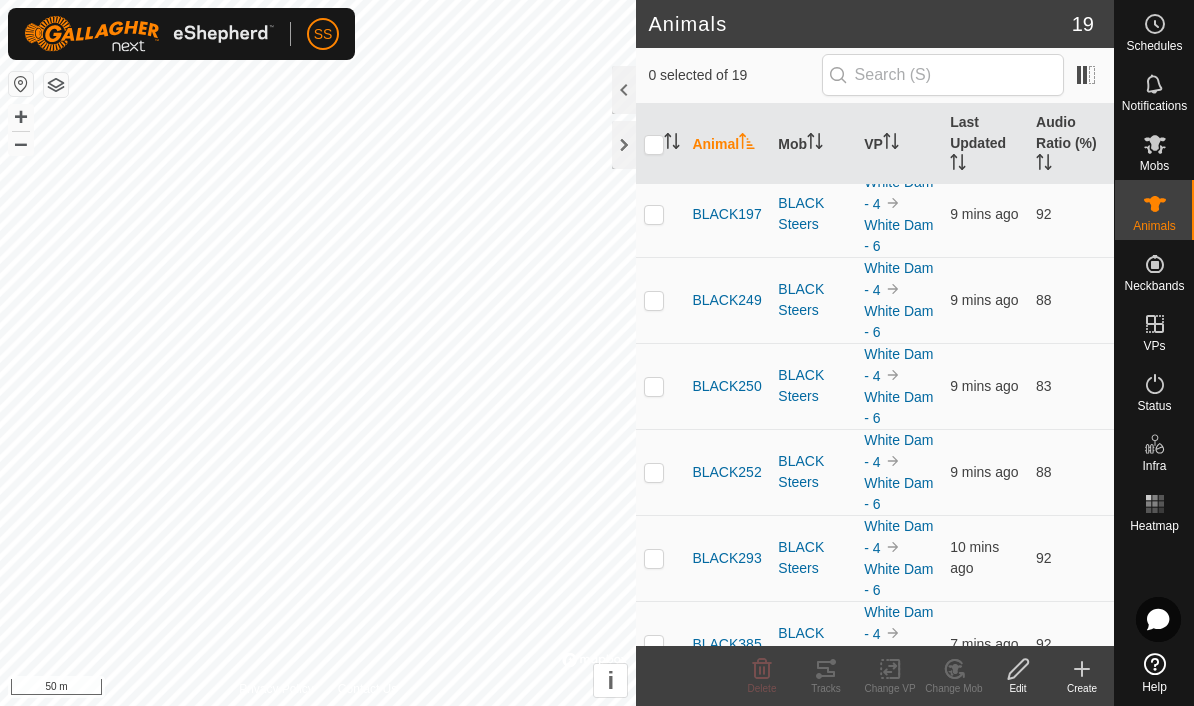 click on "Status" at bounding box center [1154, 406] 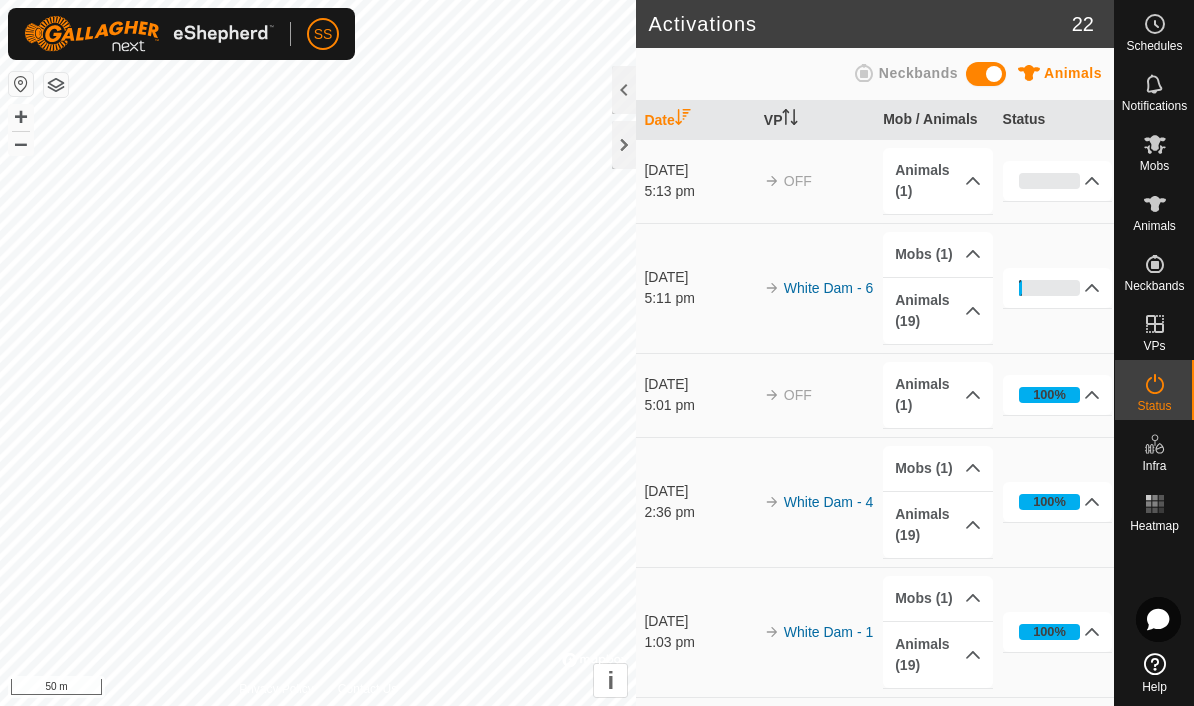 click on "Animals (19)" at bounding box center [938, 311] 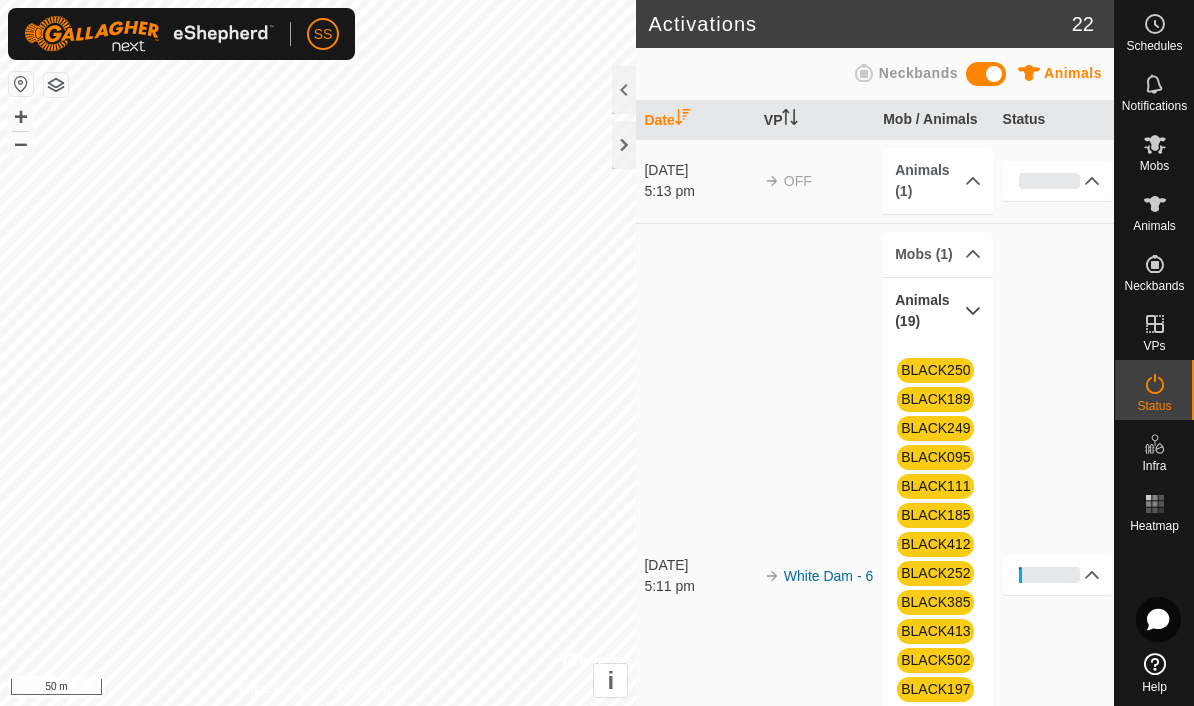 scroll, scrollTop: 0, scrollLeft: 0, axis: both 